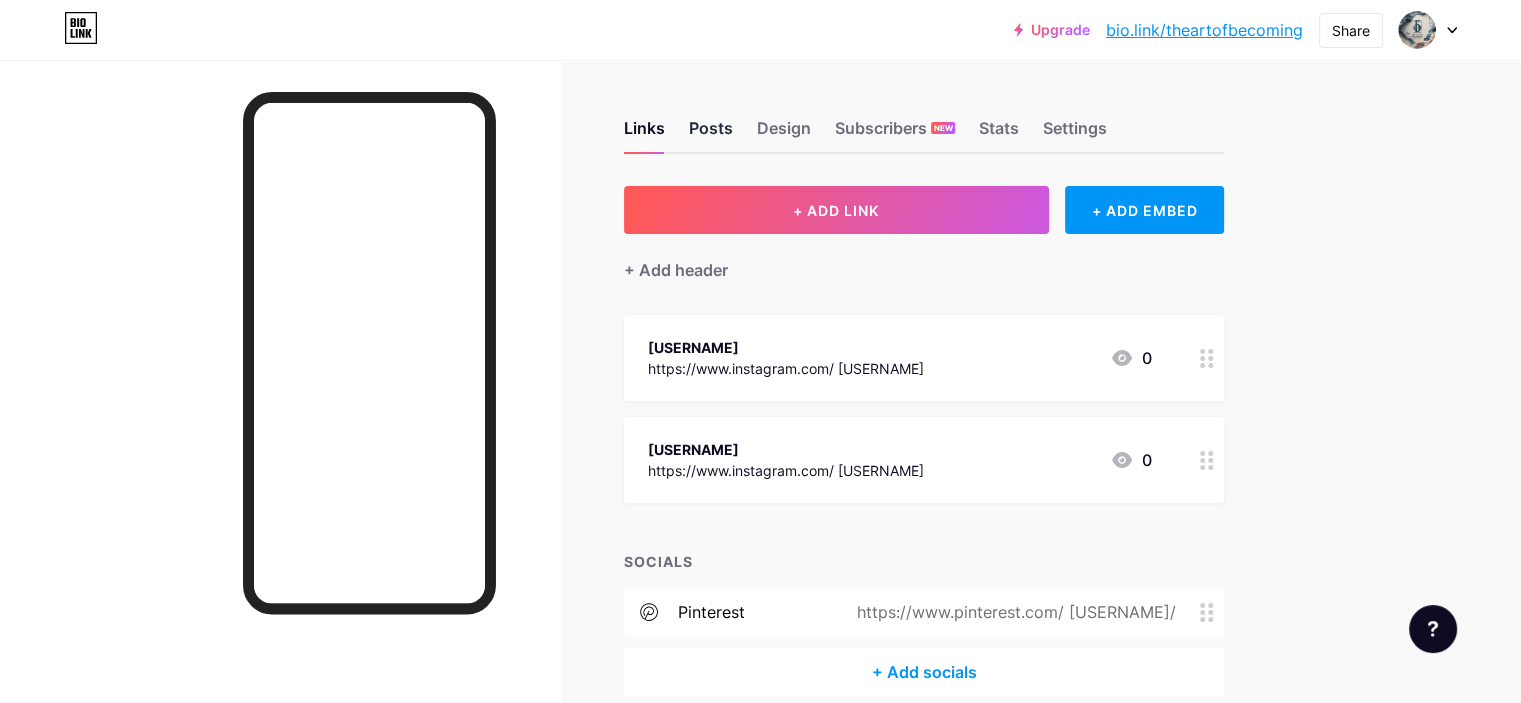 click on "Posts" at bounding box center (711, 134) 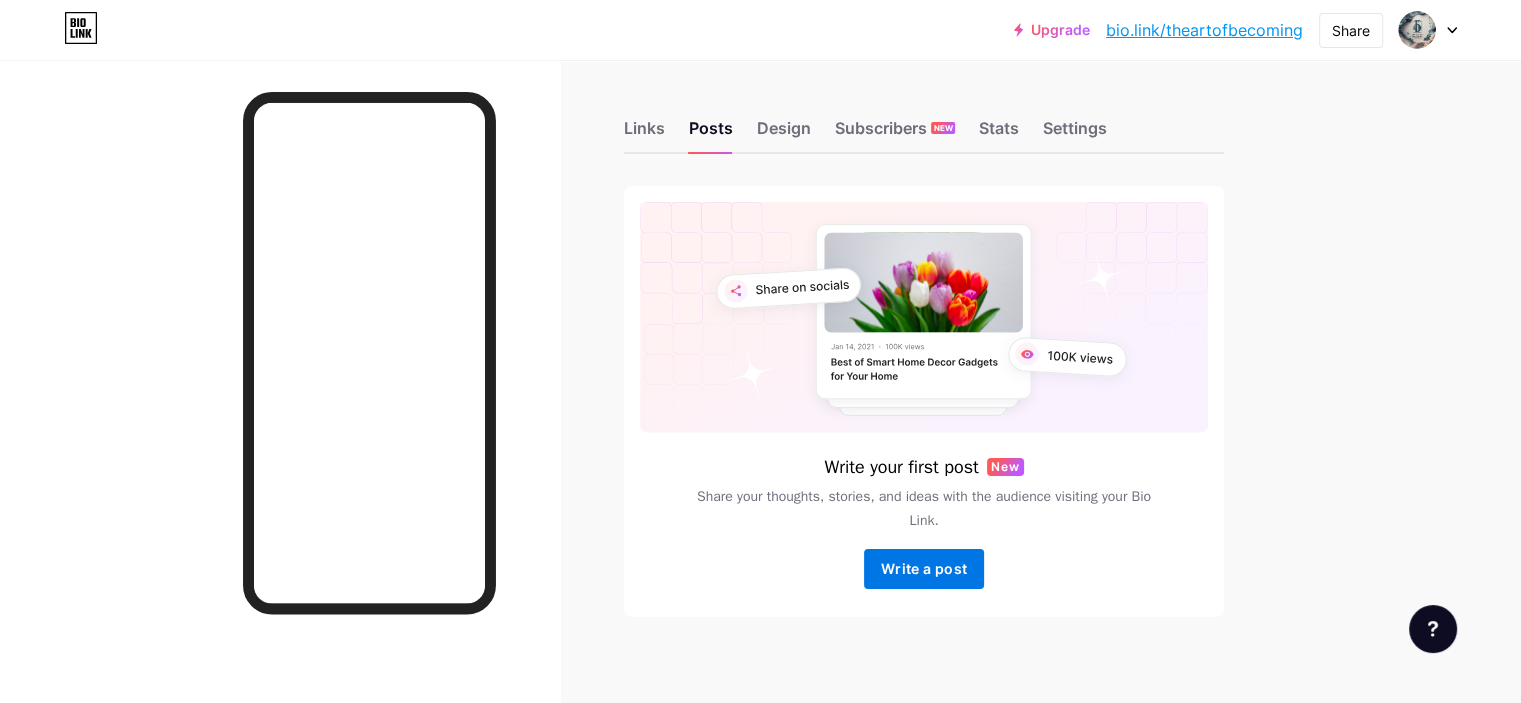 click on "Write a post" at bounding box center [924, 568] 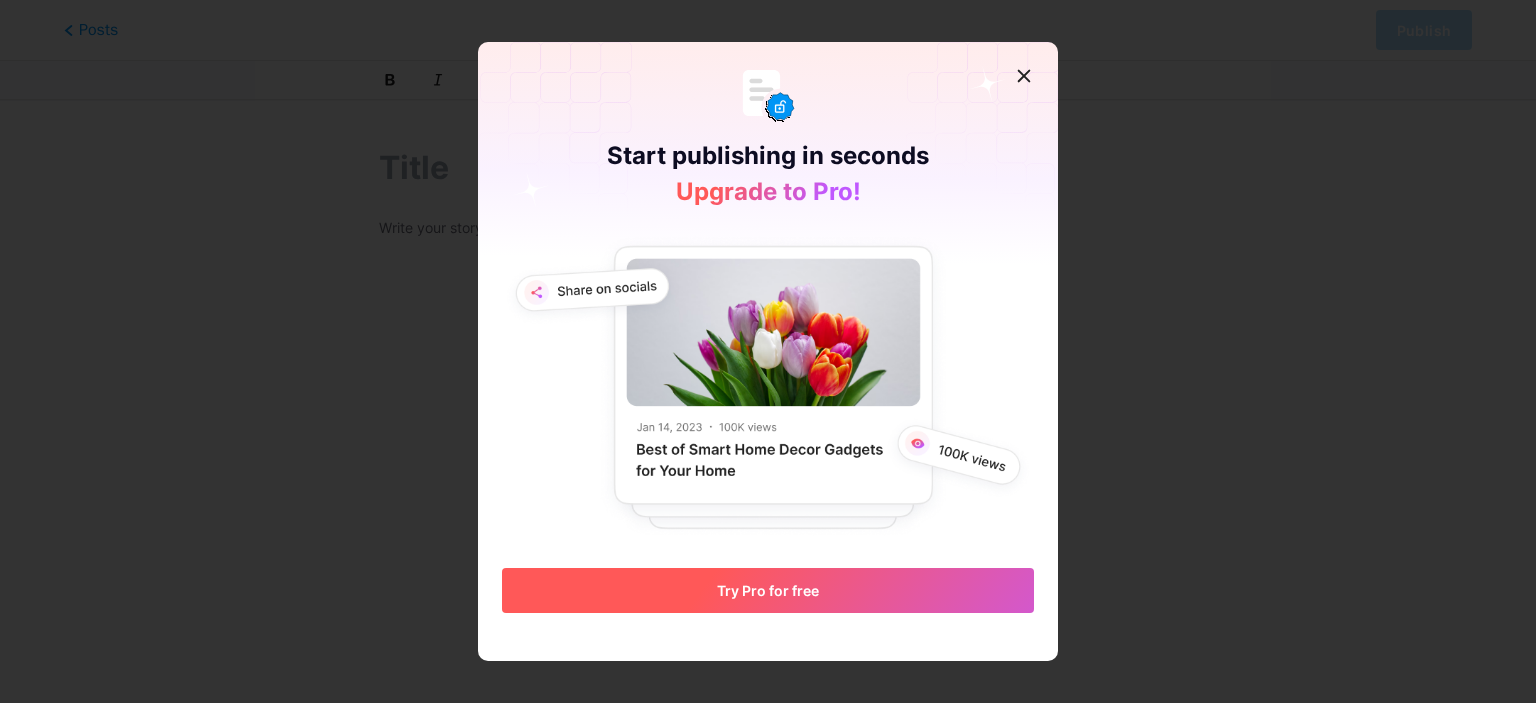 click on "Try Pro for free" at bounding box center [768, 590] 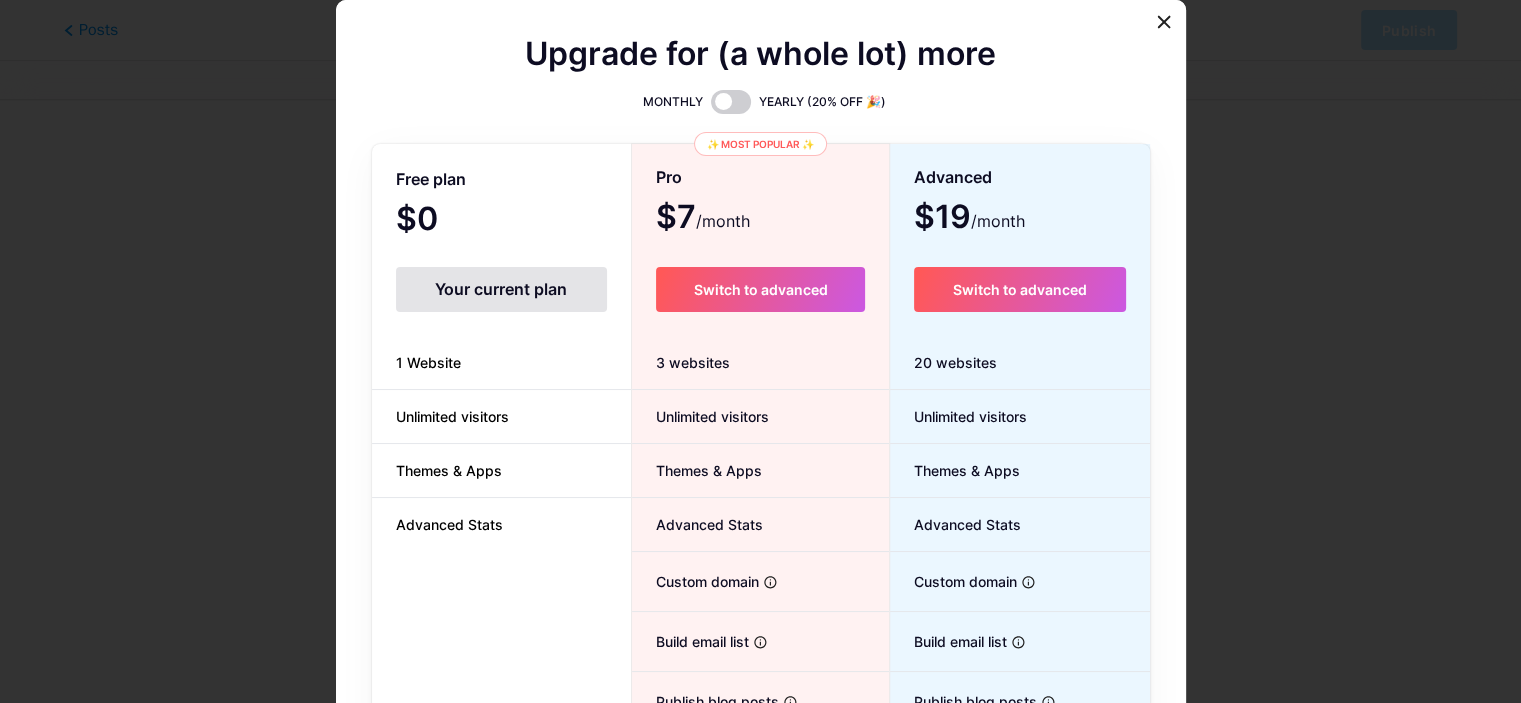 scroll, scrollTop: 0, scrollLeft: 0, axis: both 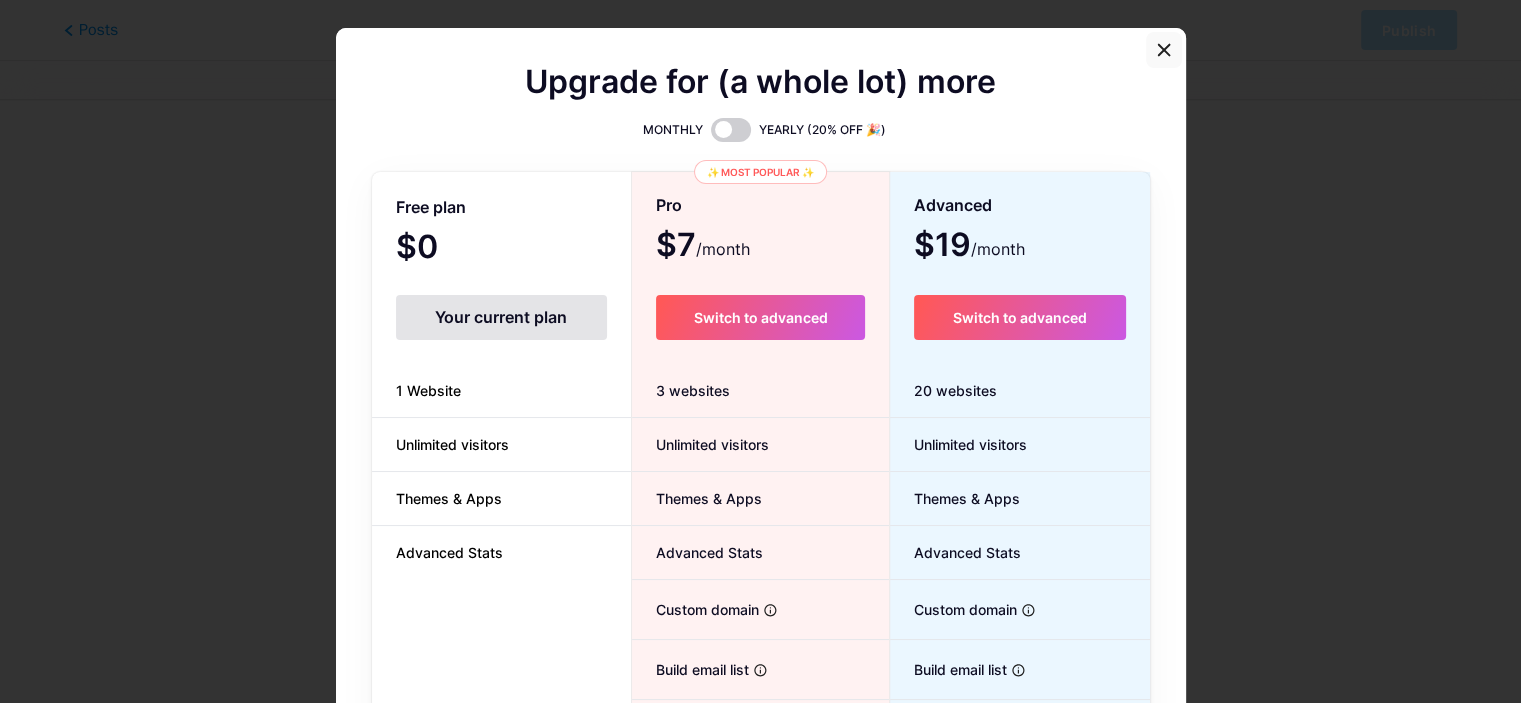 click at bounding box center (1164, 50) 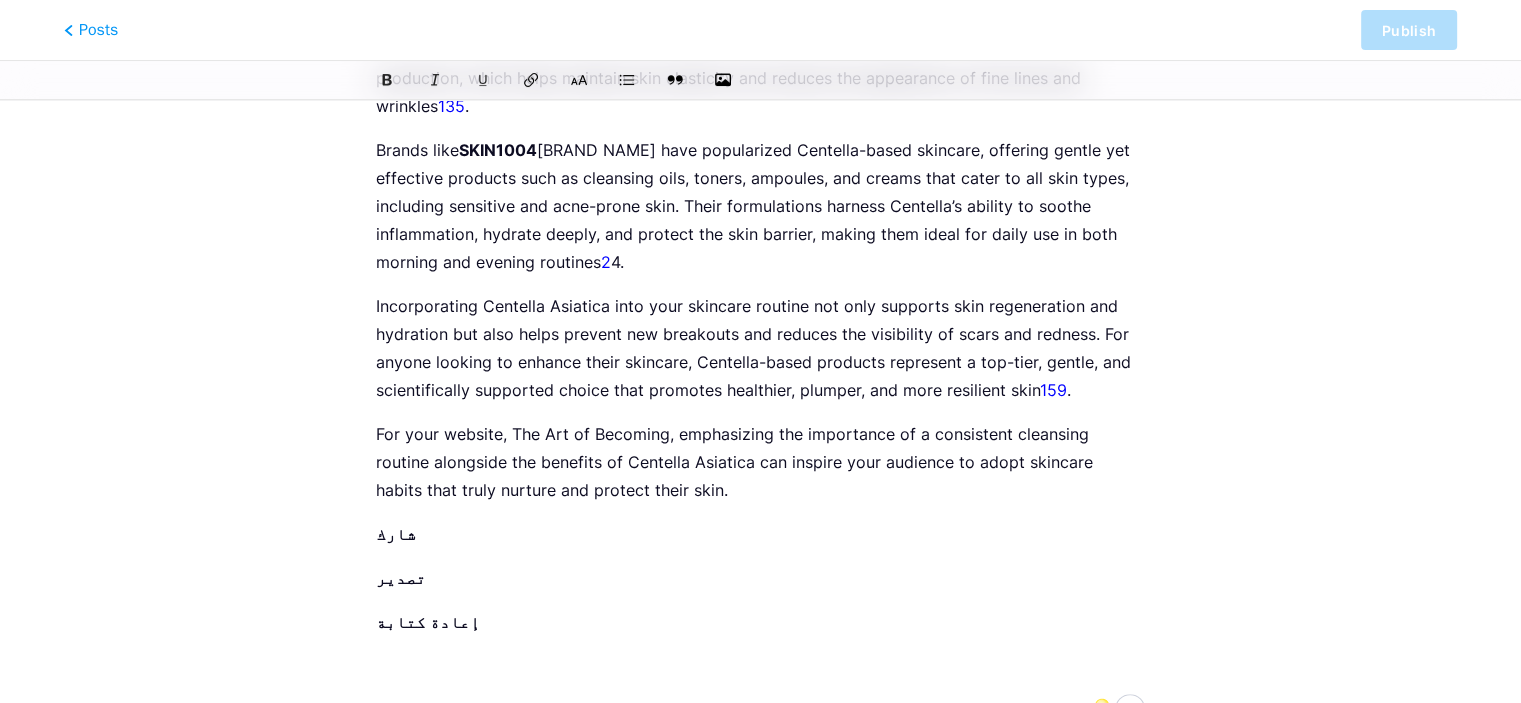scroll, scrollTop: 394, scrollLeft: 0, axis: vertical 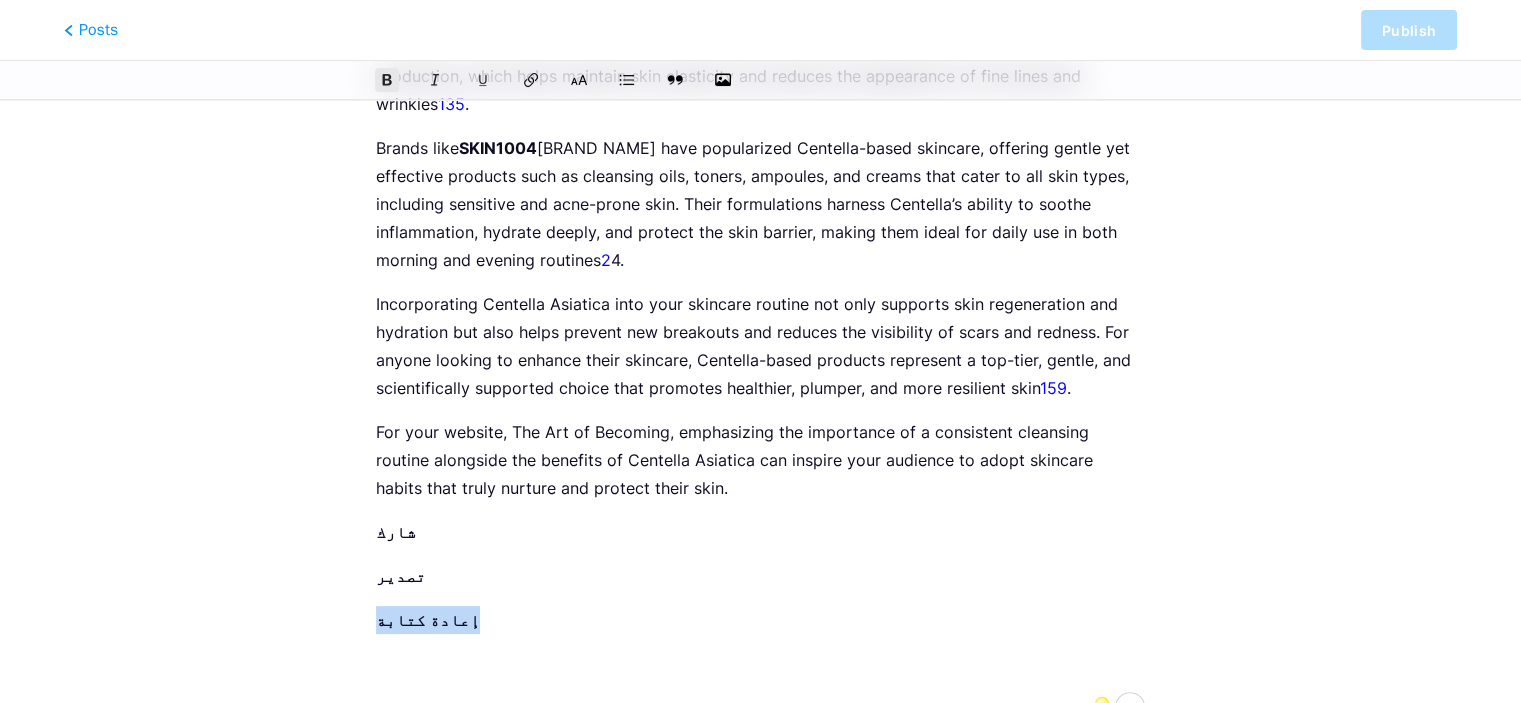 drag, startPoint x: 452, startPoint y: 628, endPoint x: 323, endPoint y: 610, distance: 130.24976 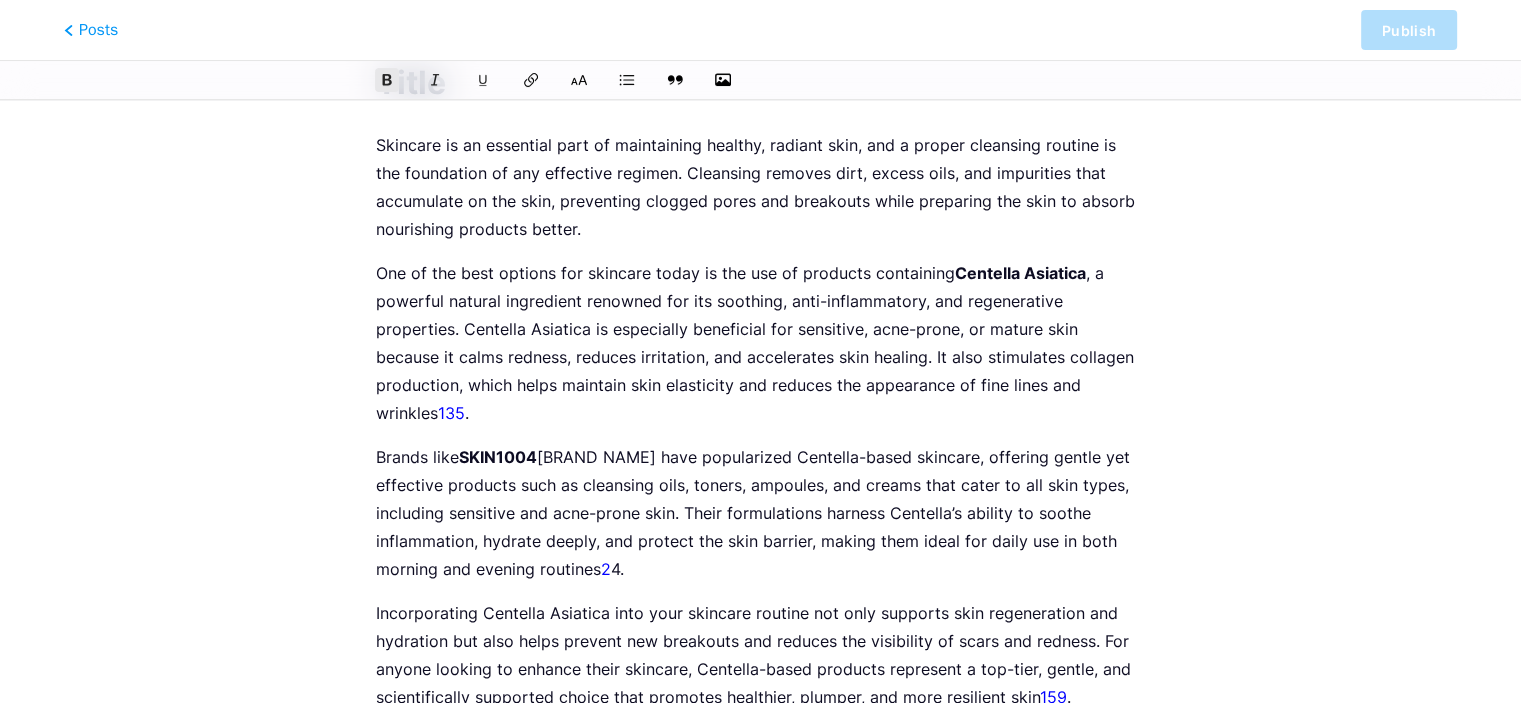 scroll, scrollTop: 0, scrollLeft: 0, axis: both 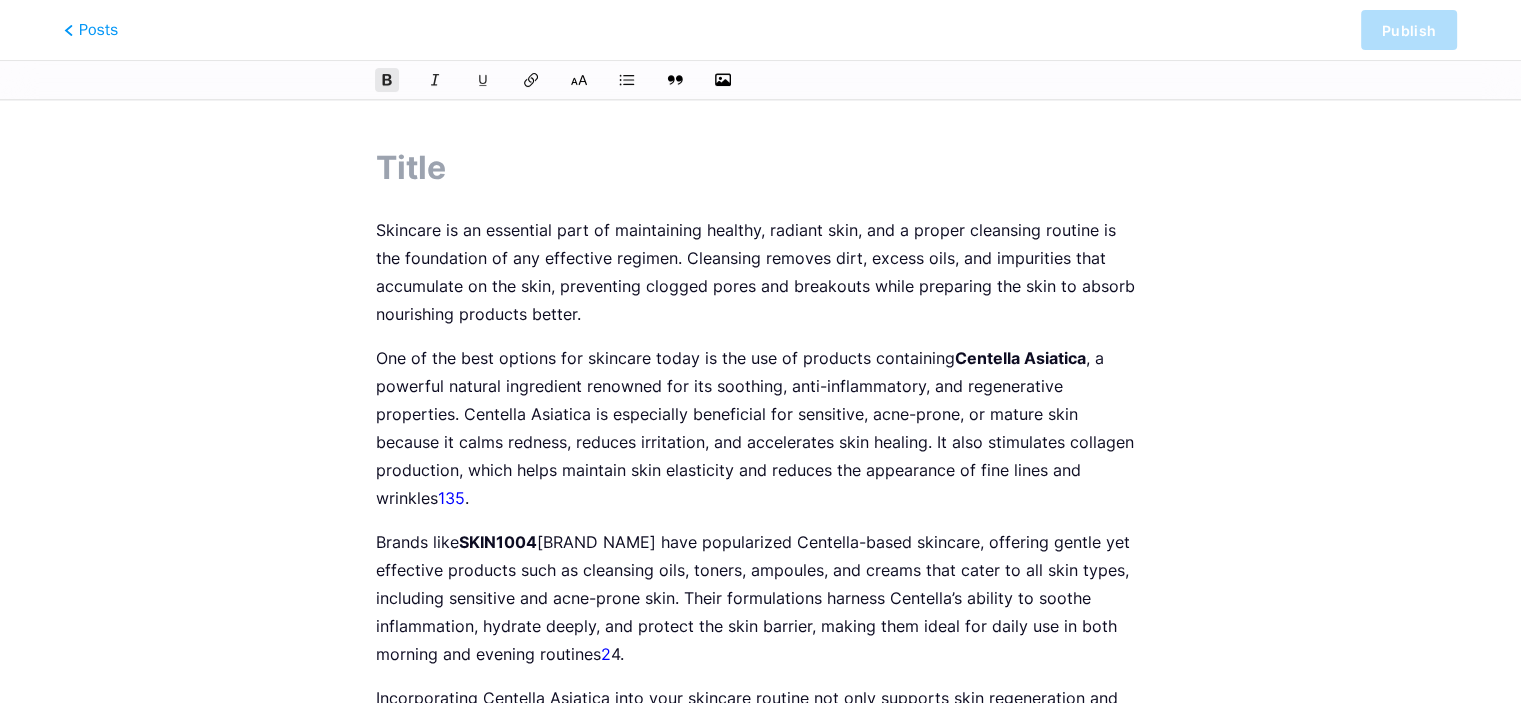 click at bounding box center [760, 168] 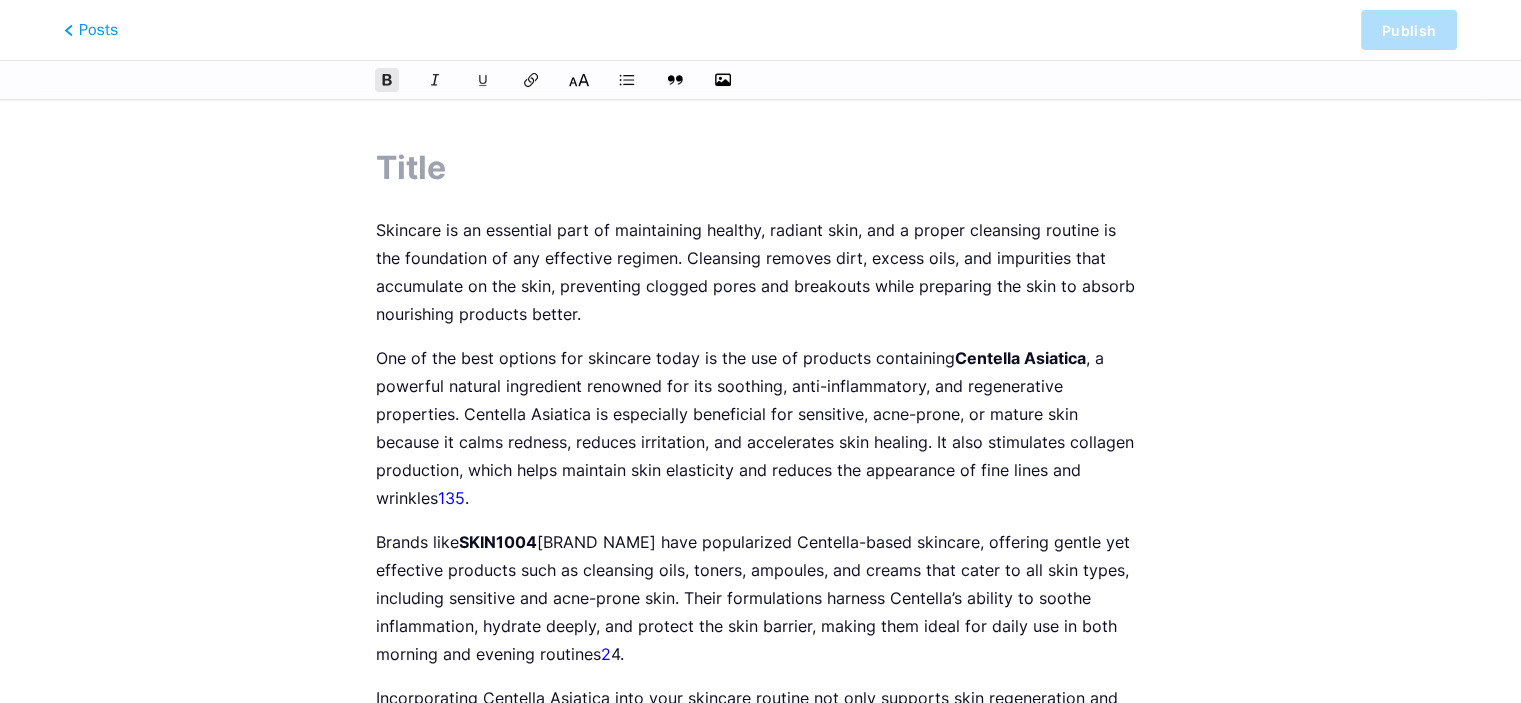 click at bounding box center [387, 80] 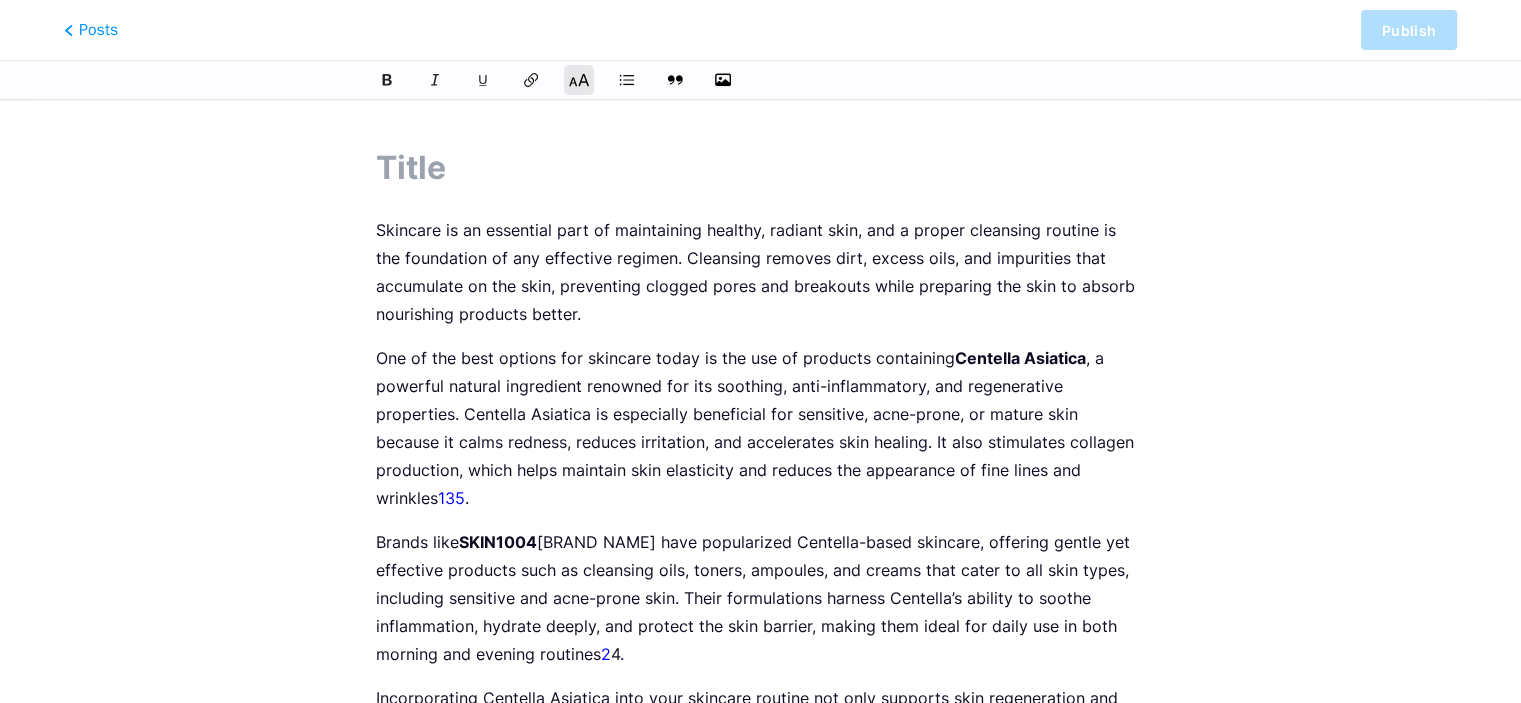 scroll, scrollTop: 240, scrollLeft: 0, axis: vertical 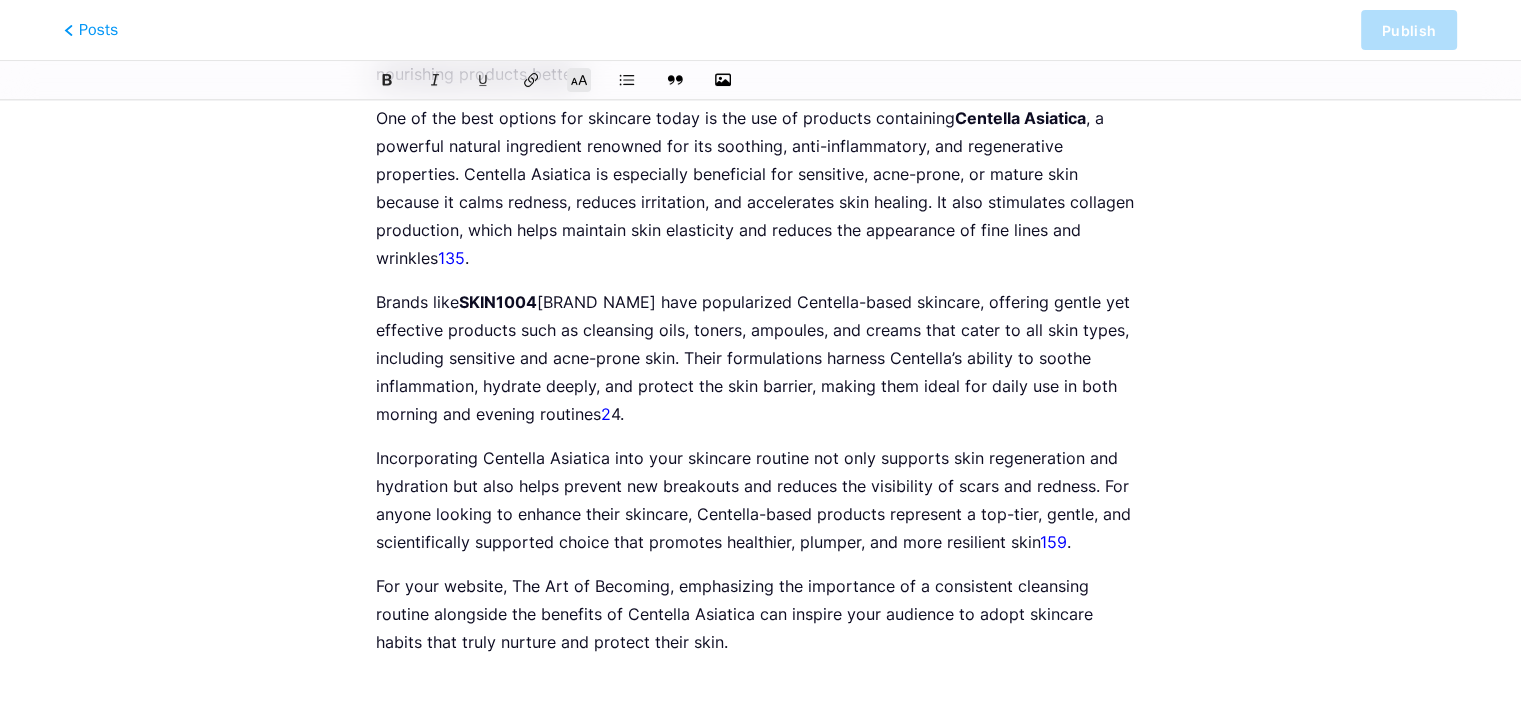 click at bounding box center [761, 80] 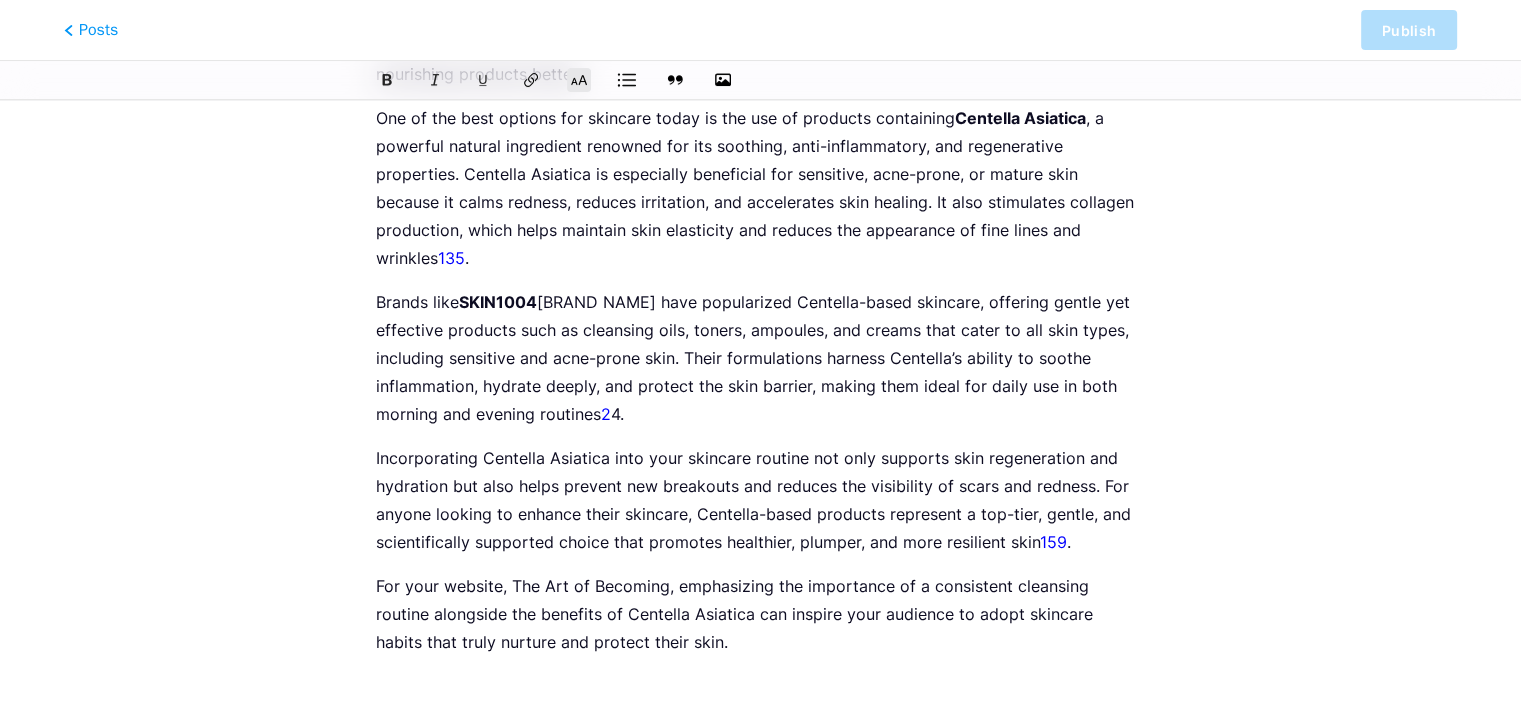 click at bounding box center (387, 80) 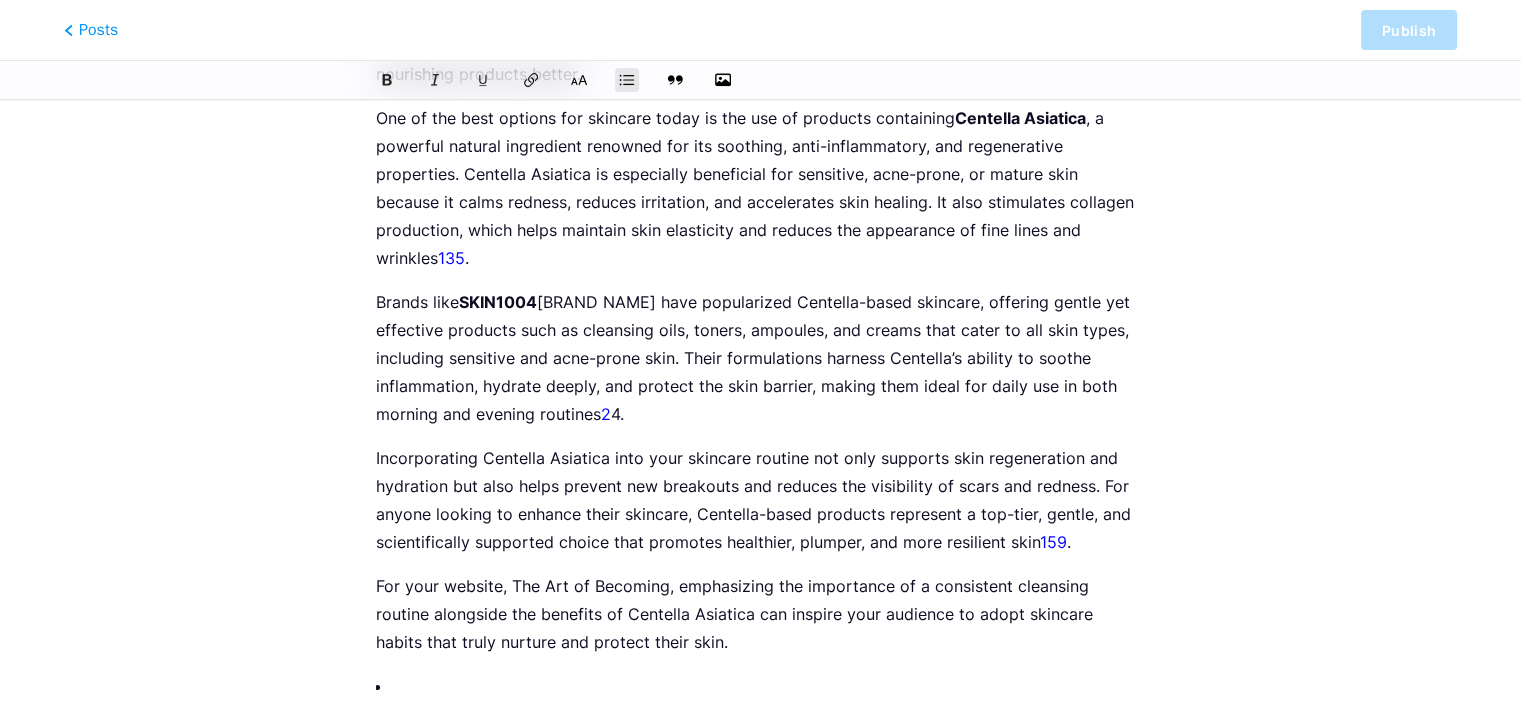scroll, scrollTop: 0, scrollLeft: 0, axis: both 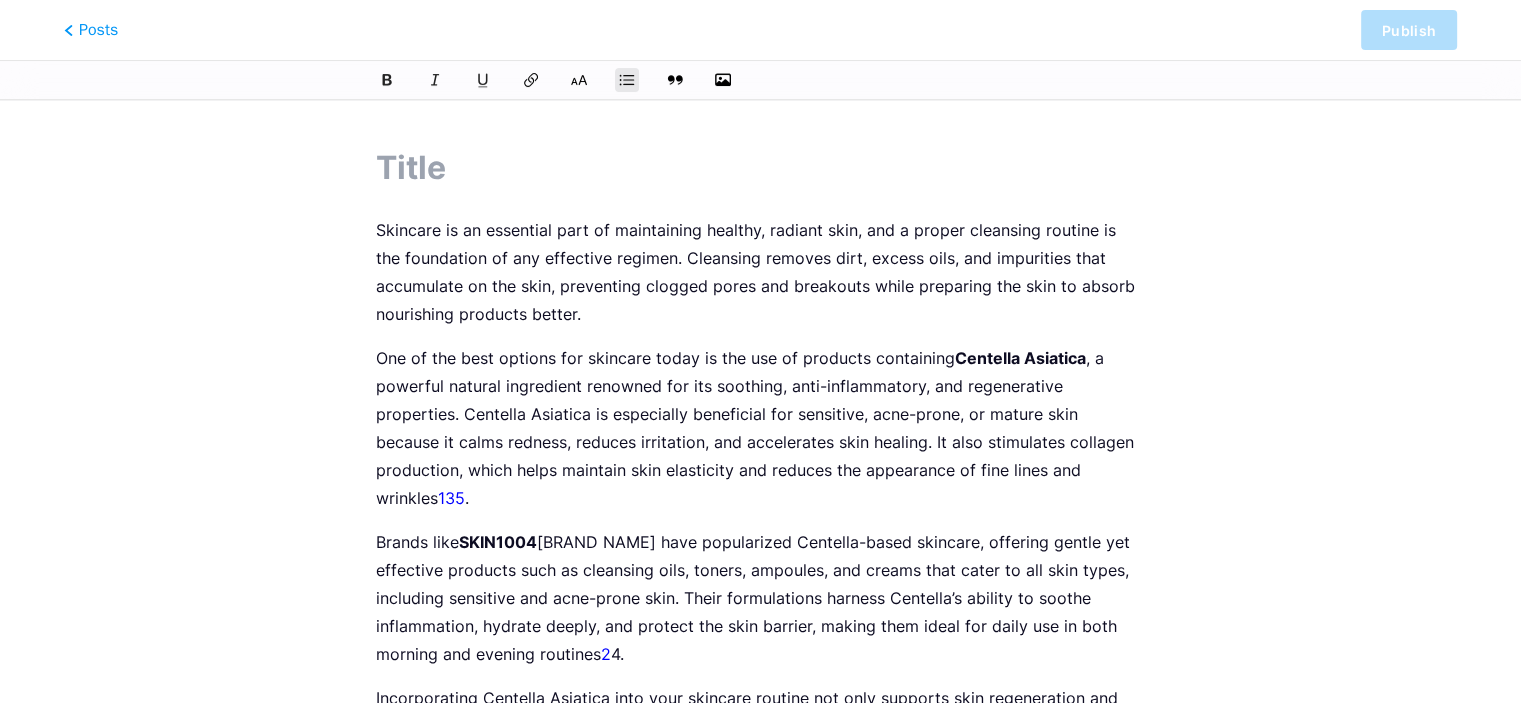 click at bounding box center [483, 80] 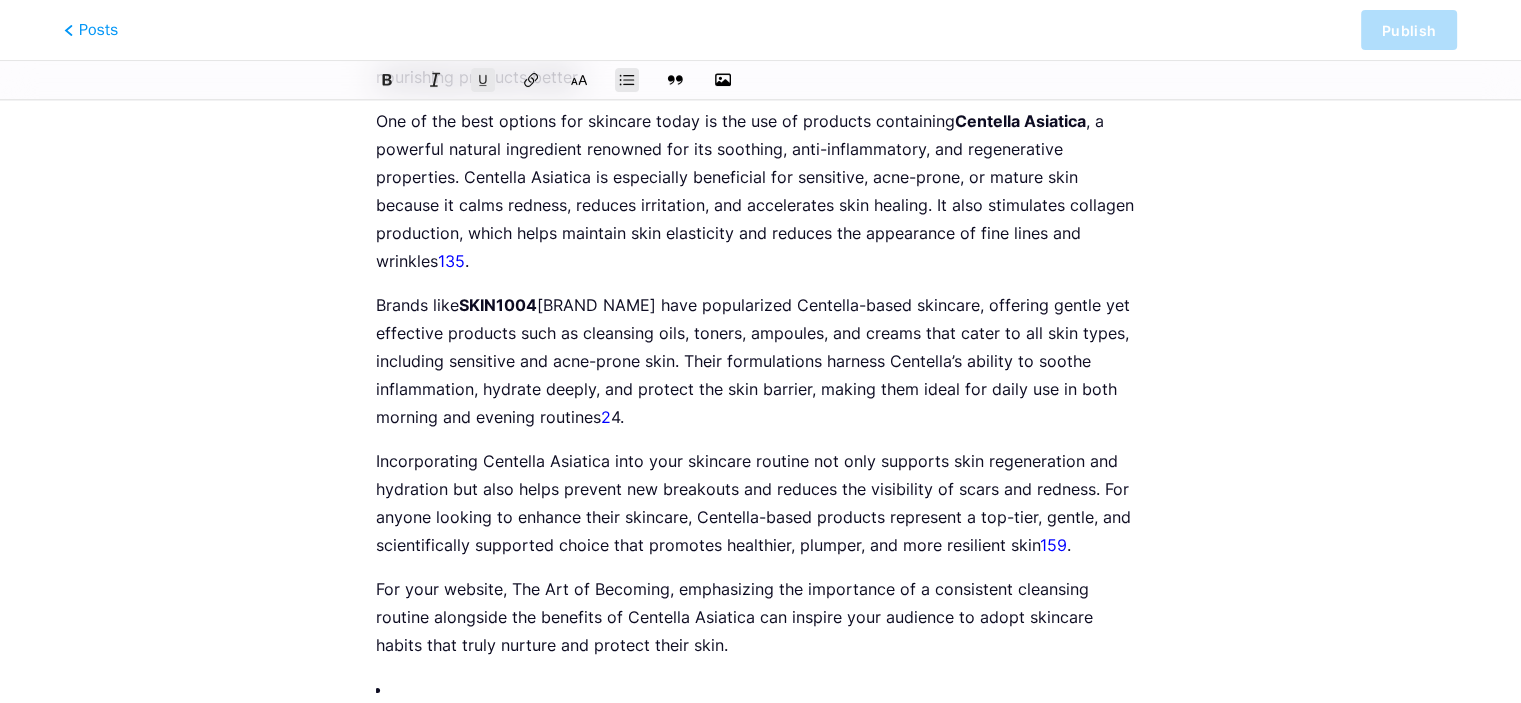 click at bounding box center (387, 80) 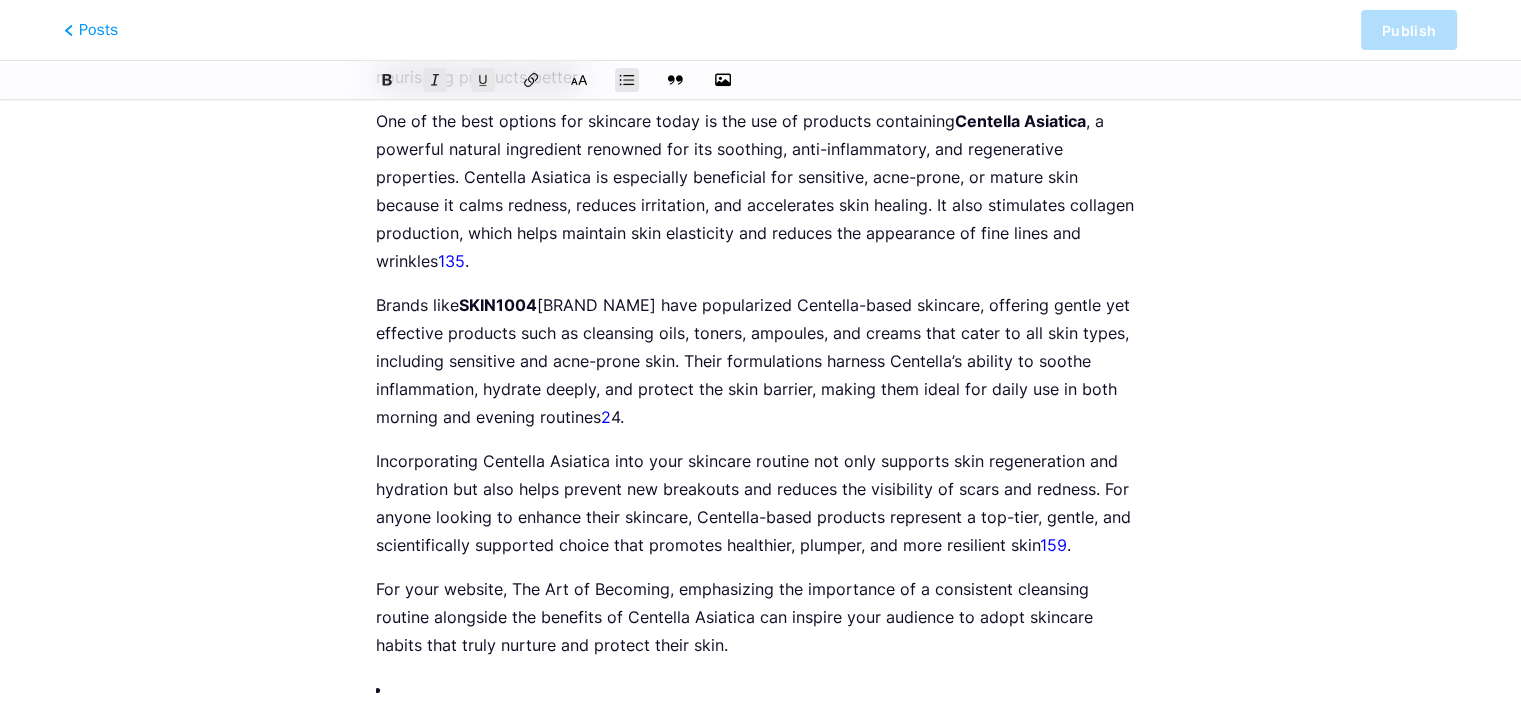 click at bounding box center (761, 80) 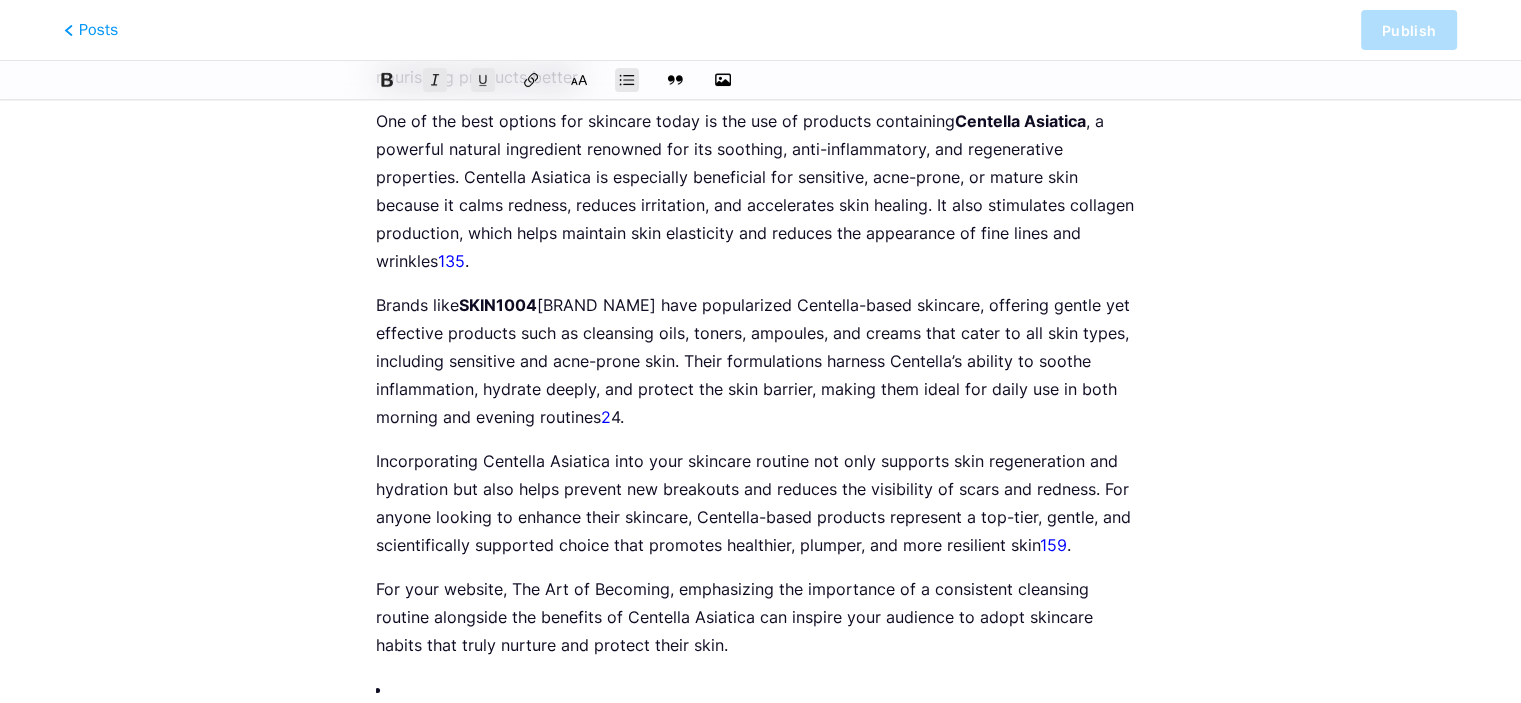 click at bounding box center [387, 80] 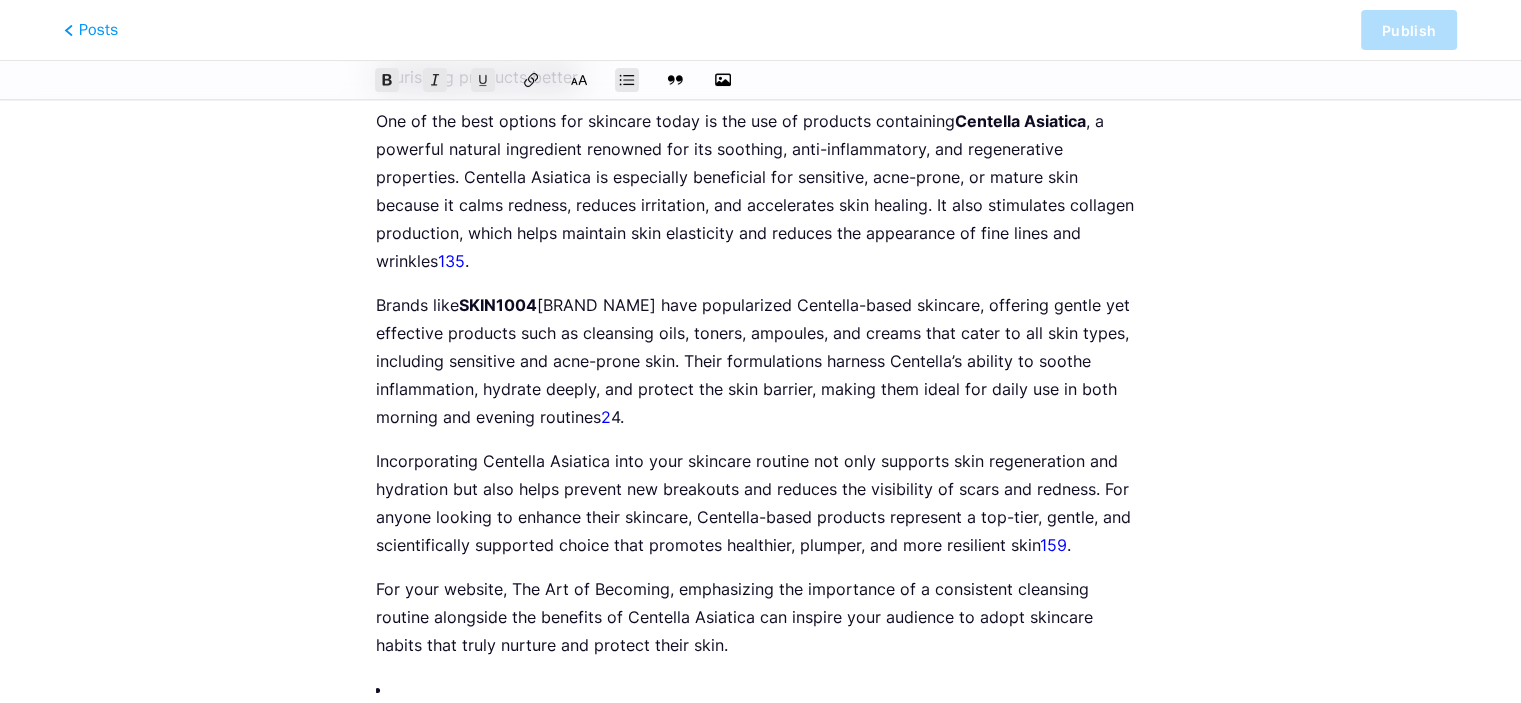 click at bounding box center [761, 80] 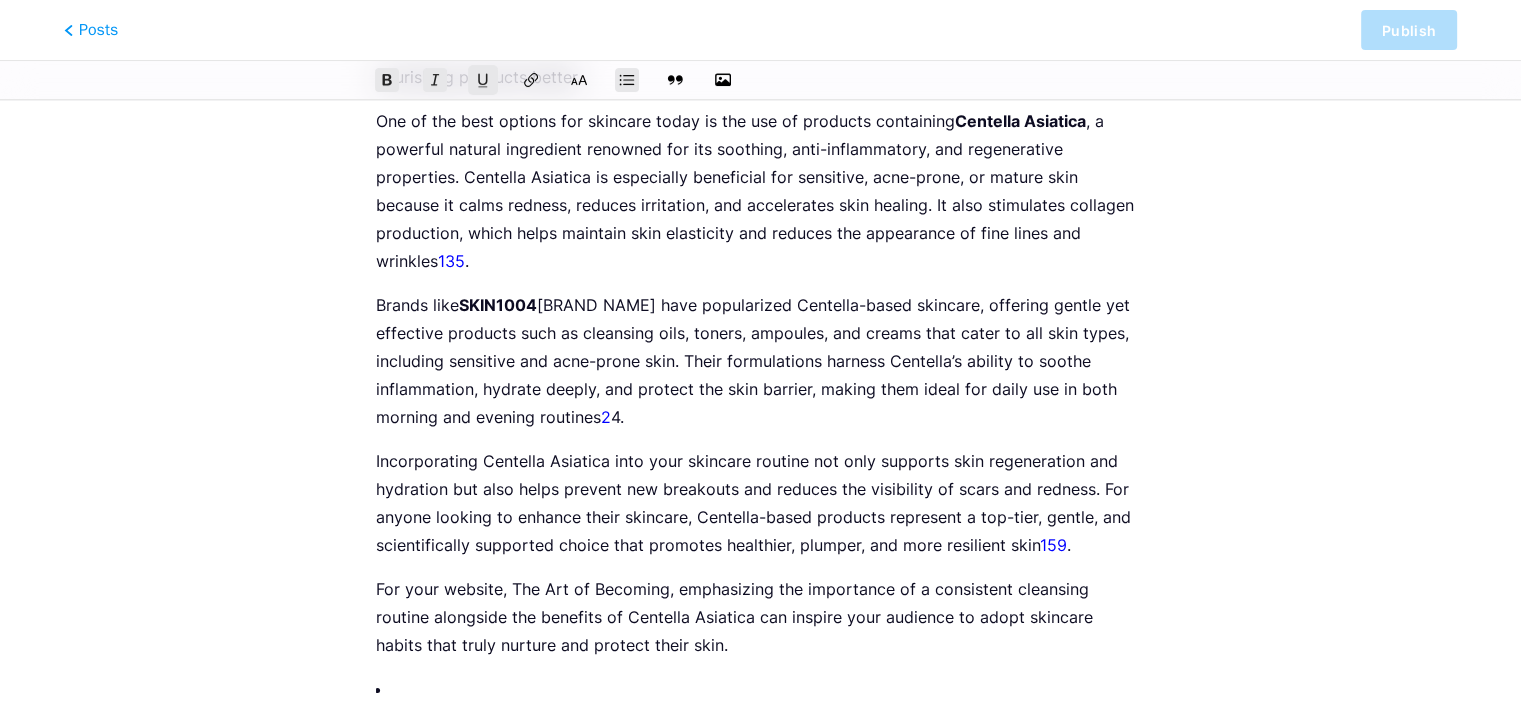 click at bounding box center (387, 80) 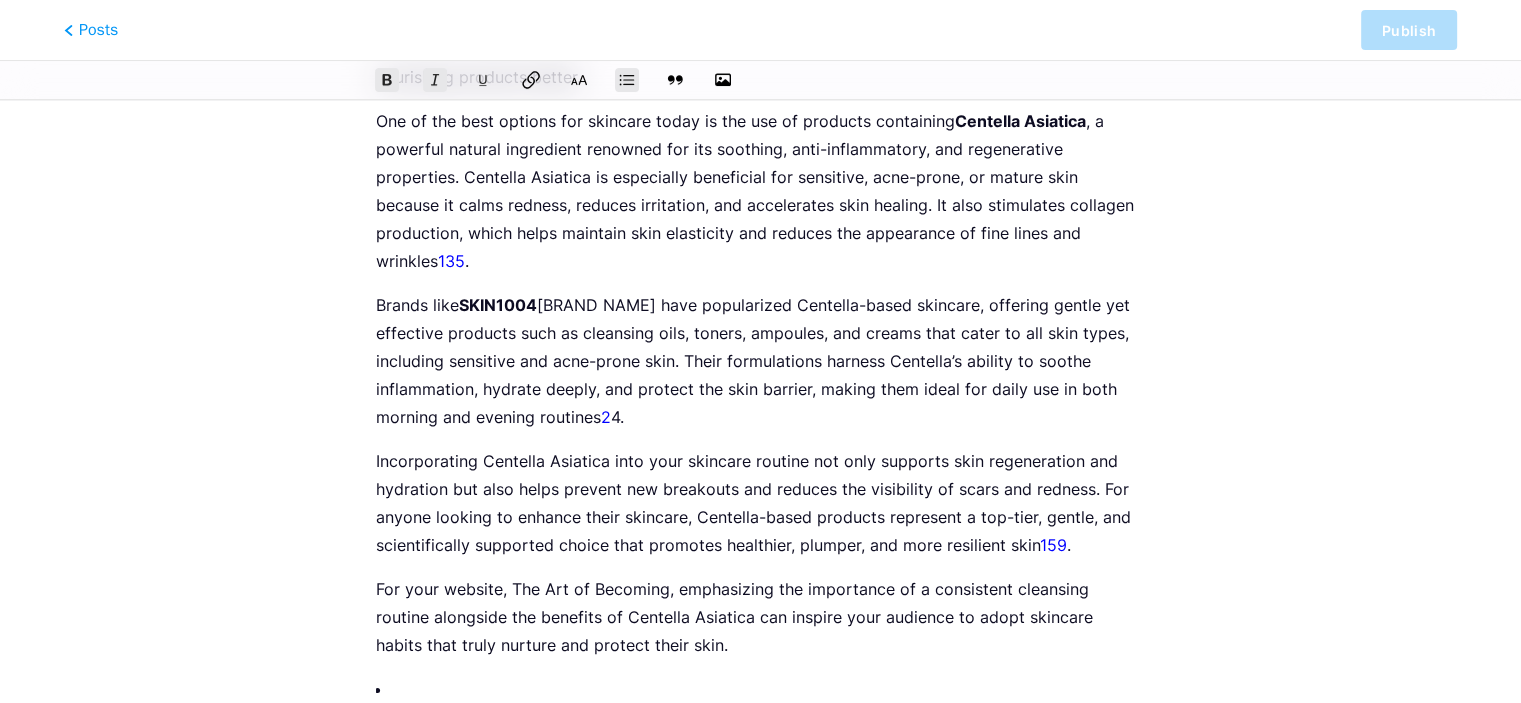 click at bounding box center [387, 80] 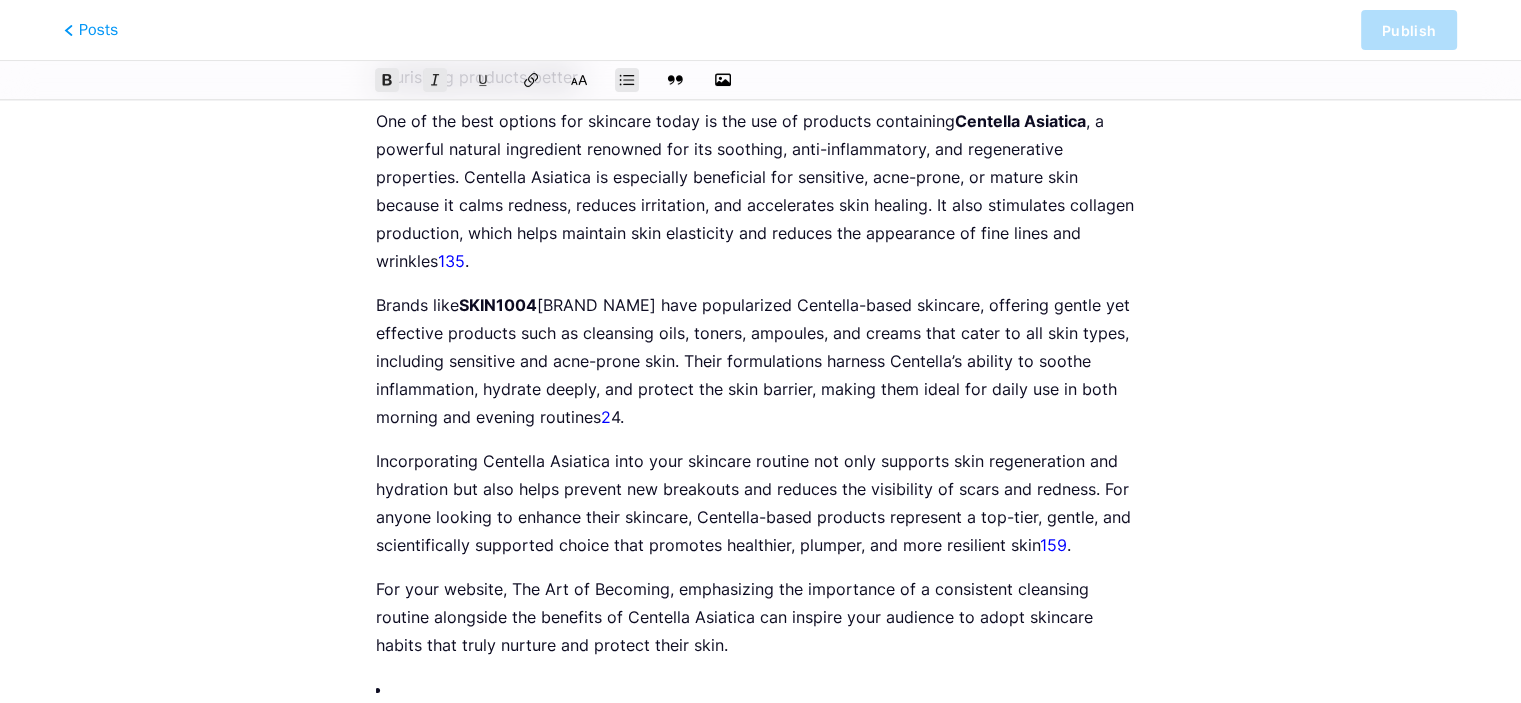 scroll, scrollTop: 0, scrollLeft: 0, axis: both 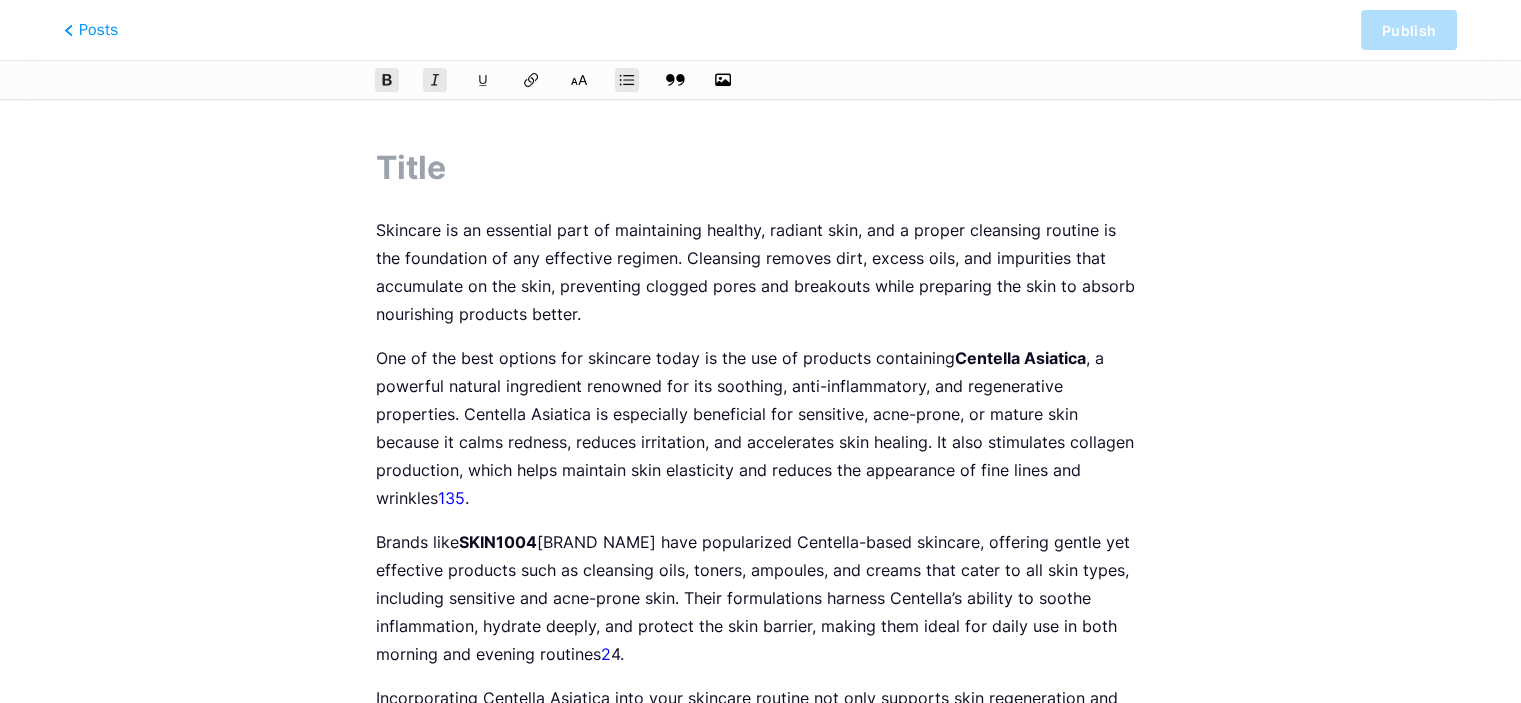 click at bounding box center (386, 79) 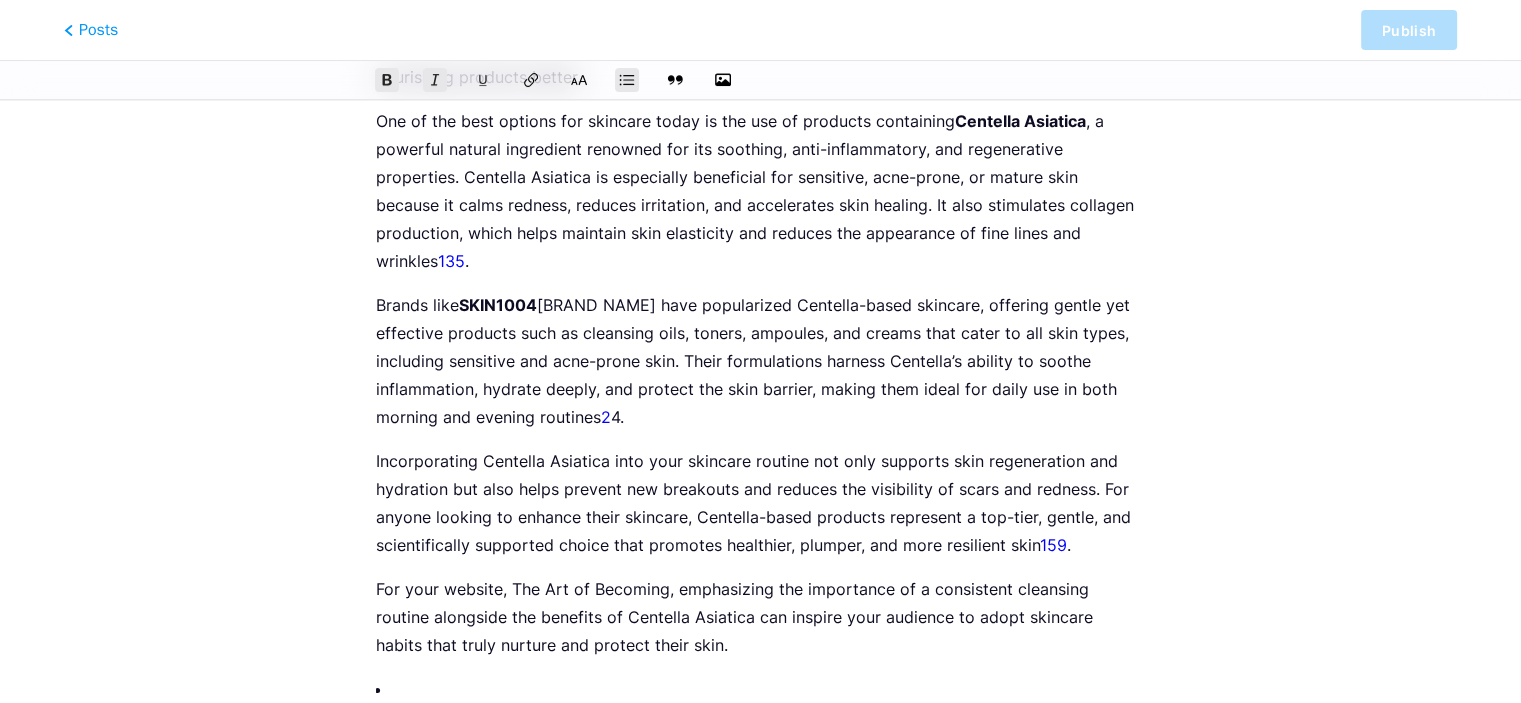 scroll, scrollTop: 0, scrollLeft: 0, axis: both 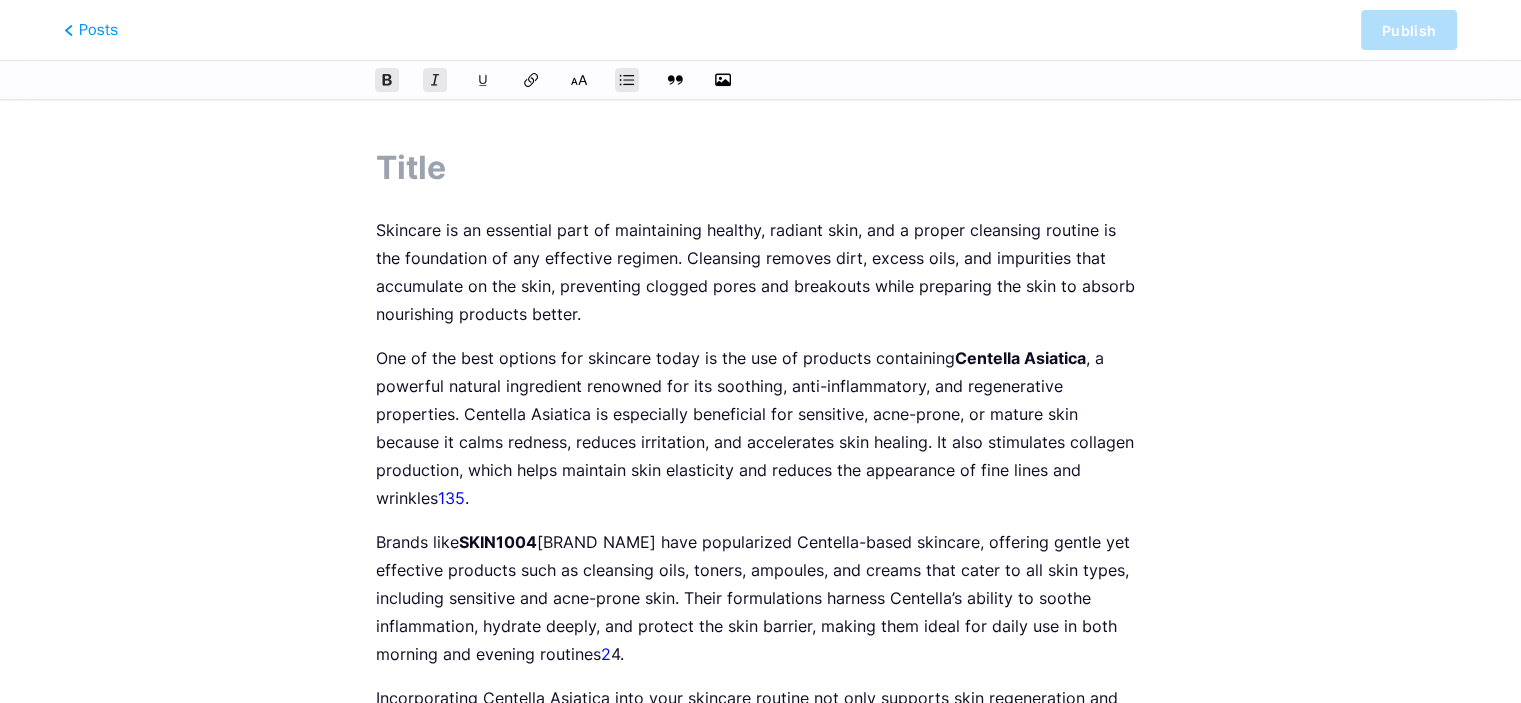 click at bounding box center [760, 168] 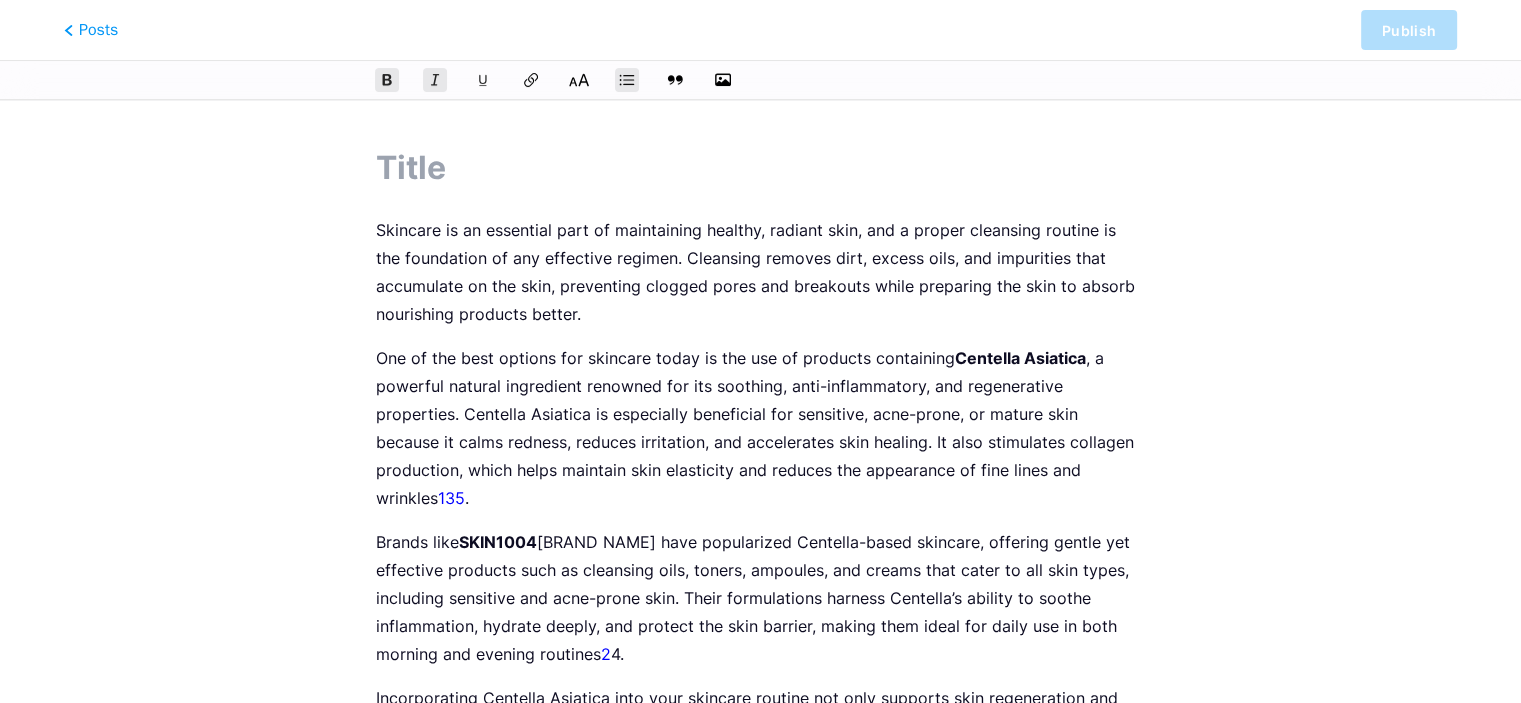 click at bounding box center [387, 80] 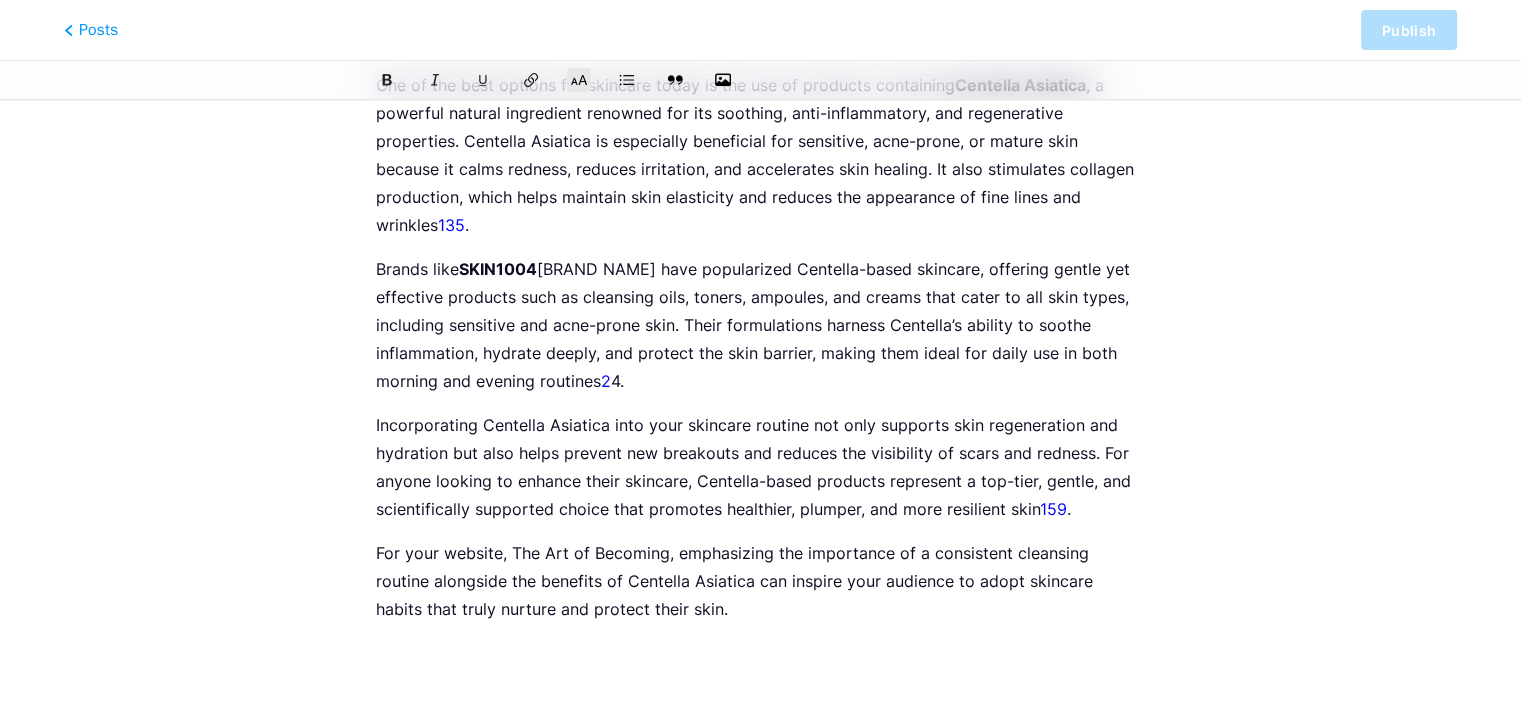 scroll, scrollTop: 0, scrollLeft: 0, axis: both 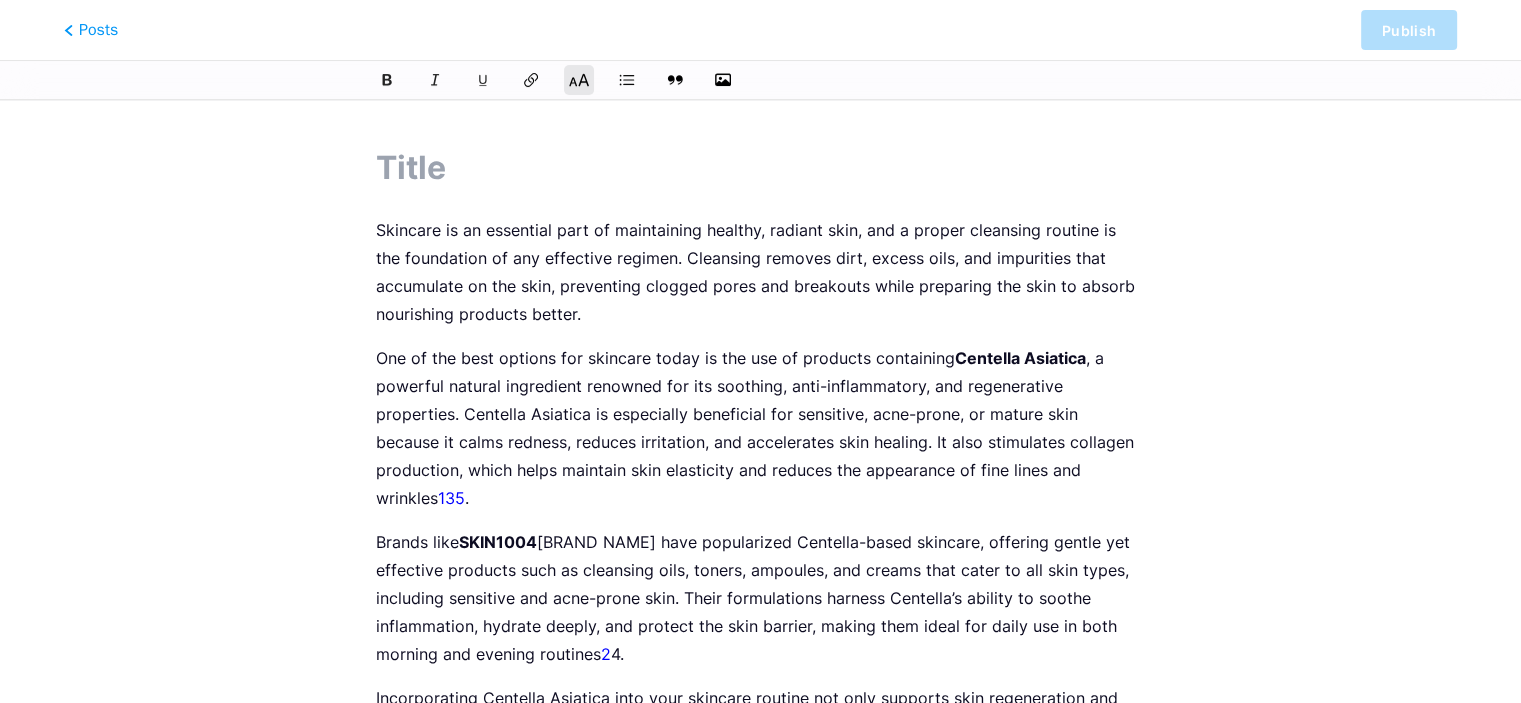 click at bounding box center [579, 80] 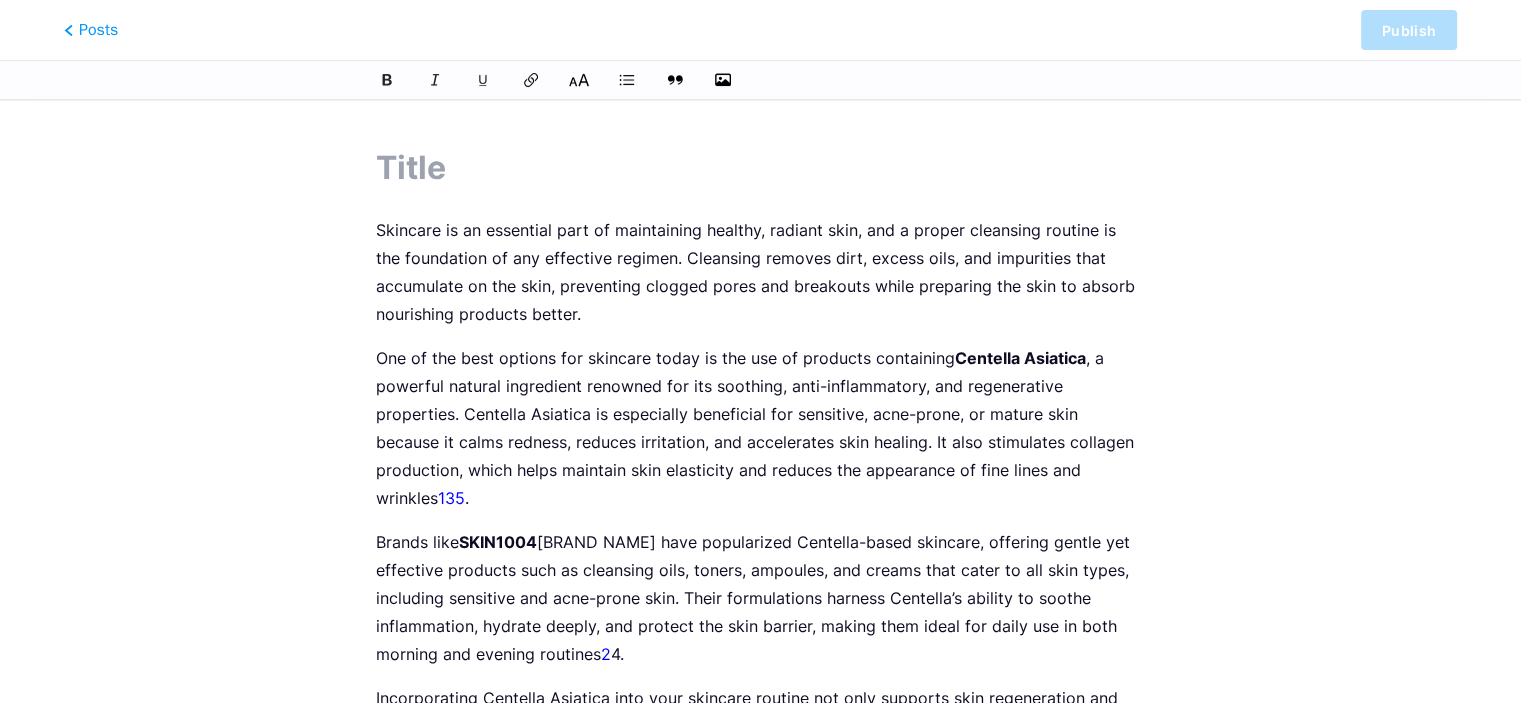 scroll, scrollTop: 237, scrollLeft: 0, axis: vertical 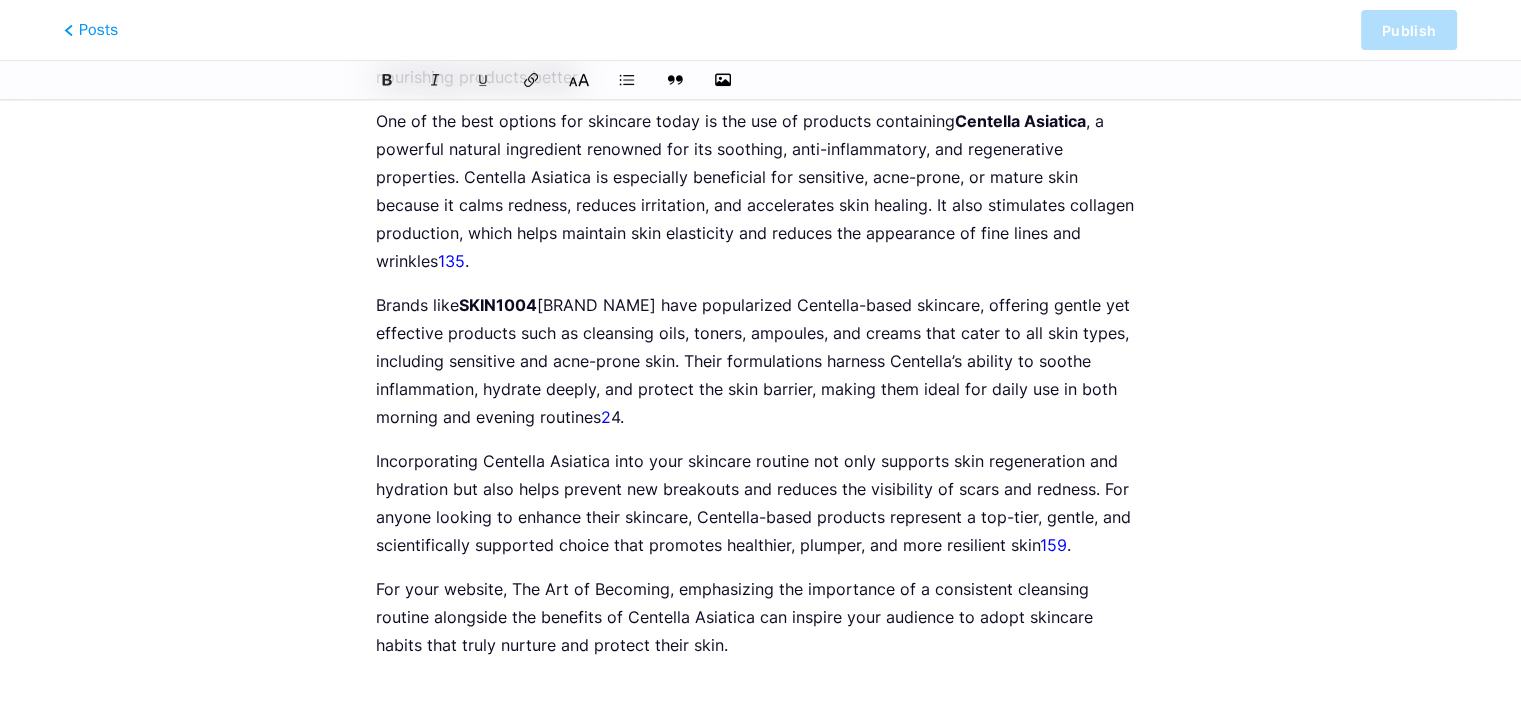 click at bounding box center [579, 80] 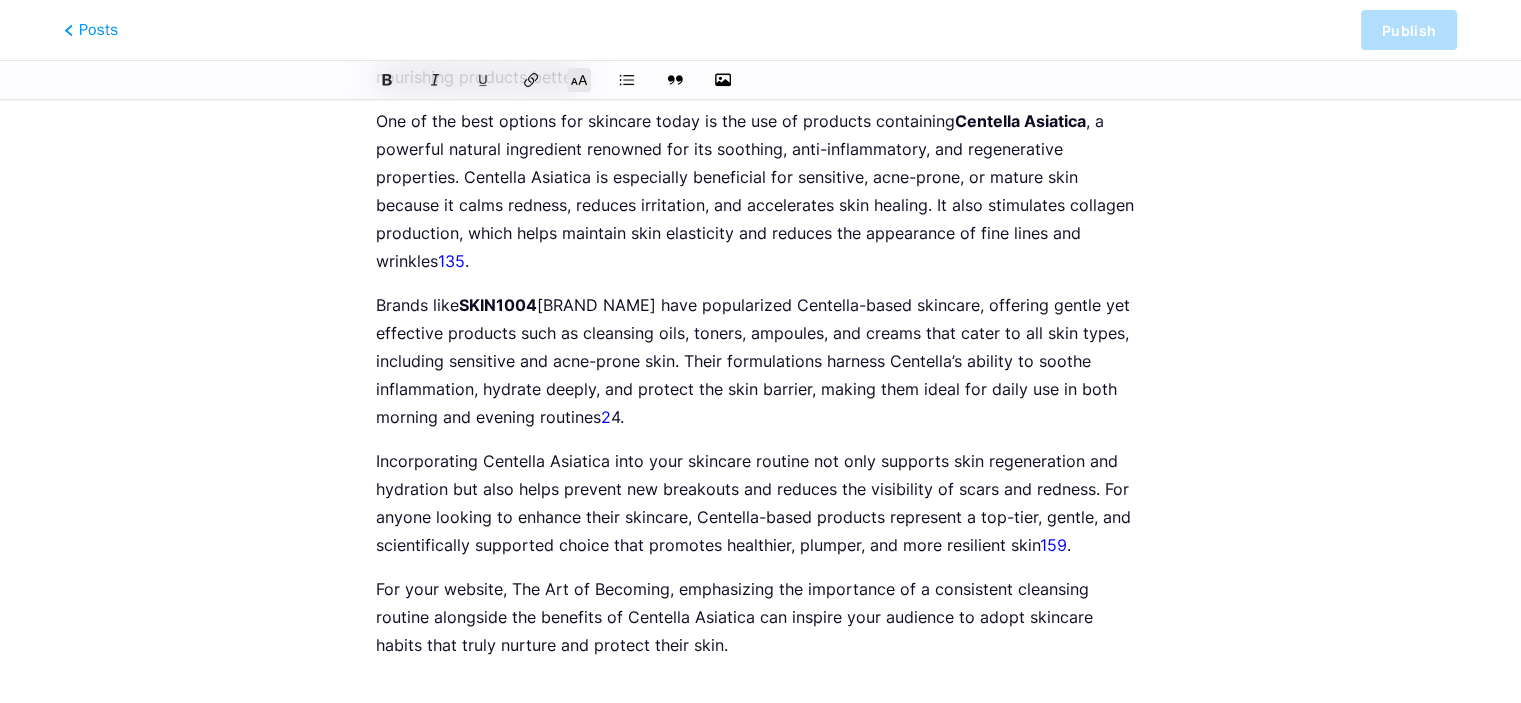 scroll, scrollTop: 0, scrollLeft: 0, axis: both 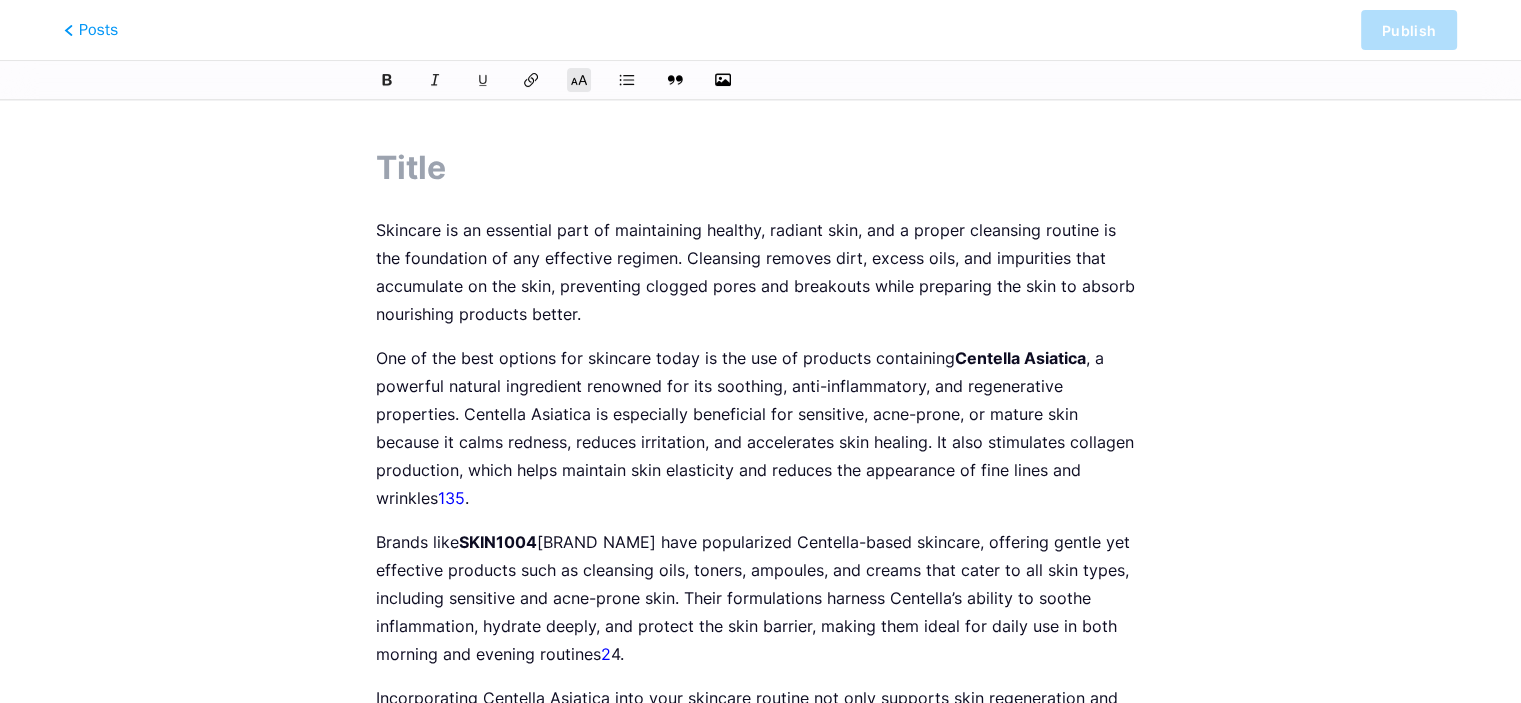 click at bounding box center (760, 168) 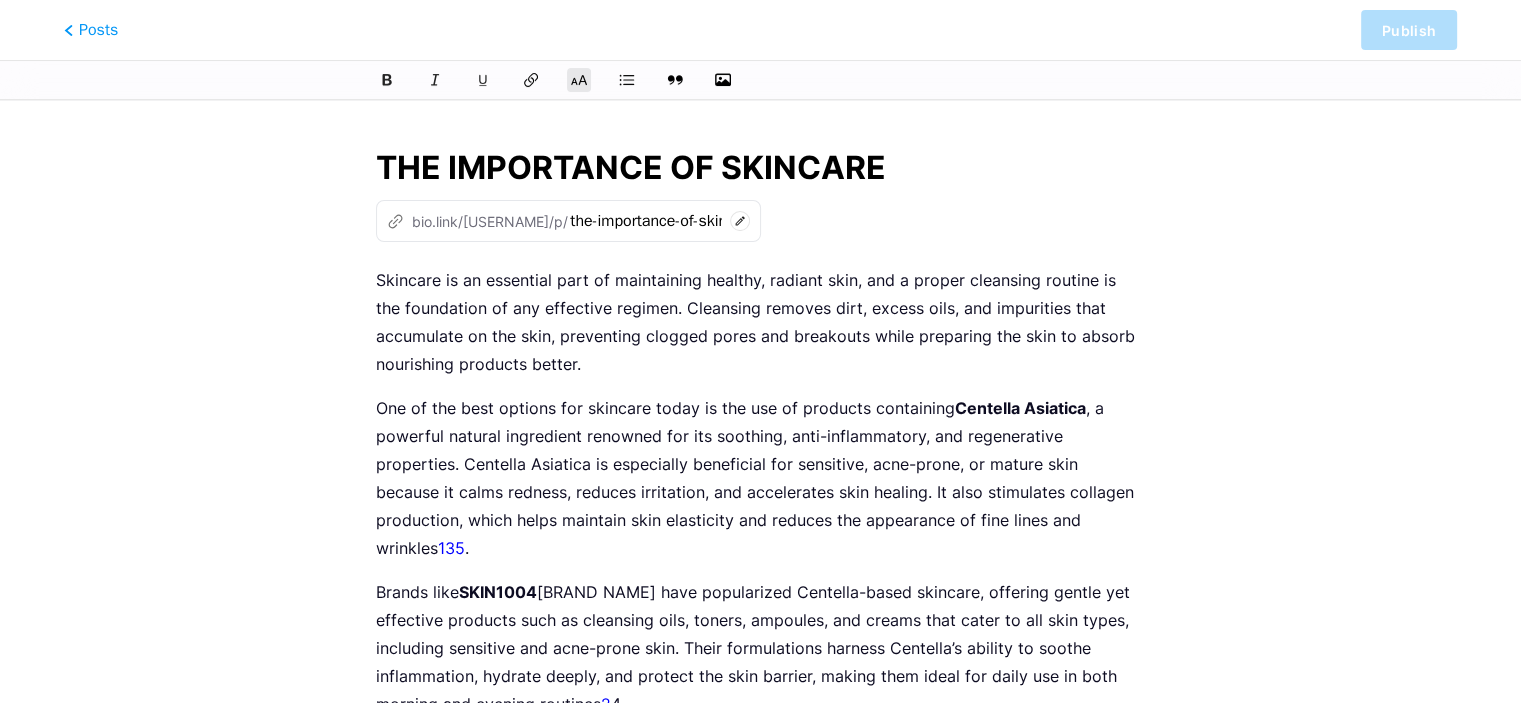 type on "THE IMPORTANCE OF SKINCARE" 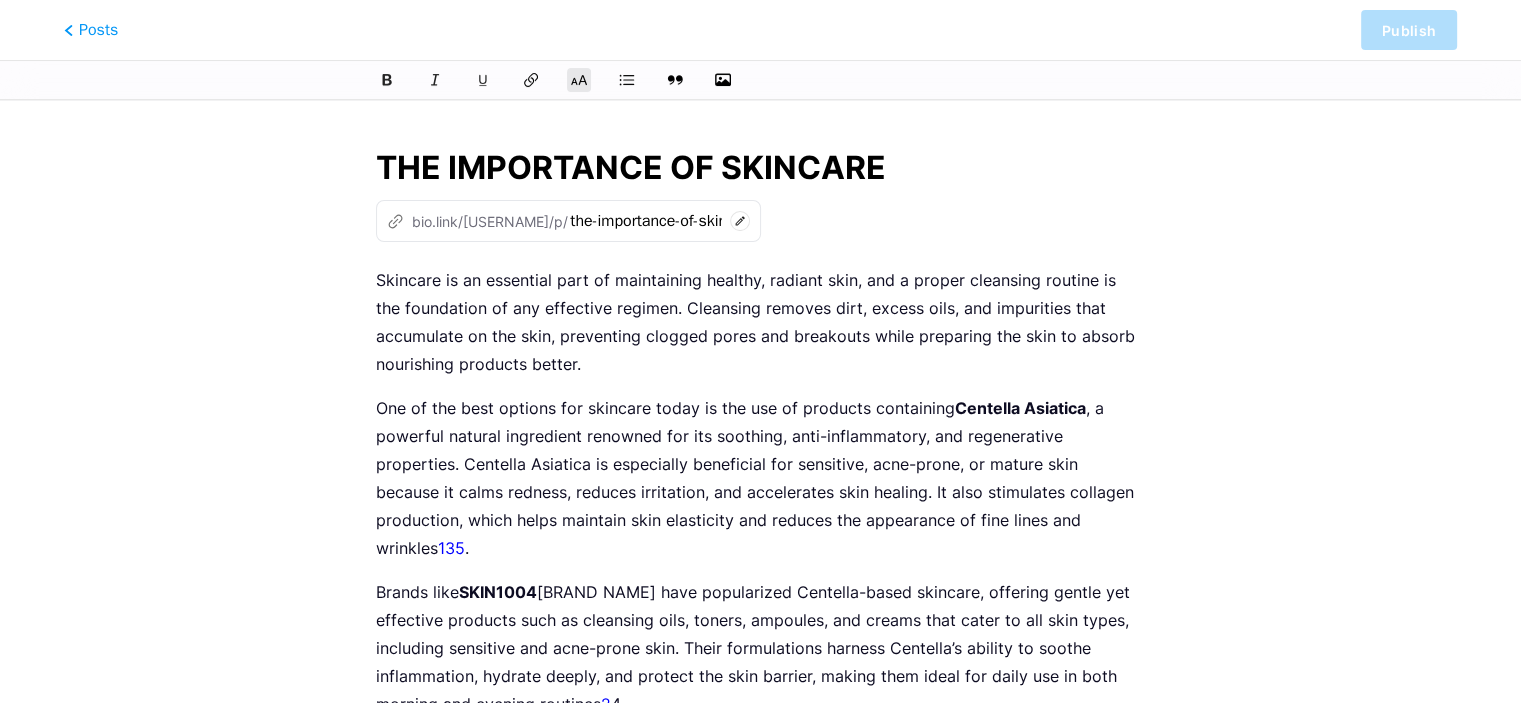 click at bounding box center (760, 80) 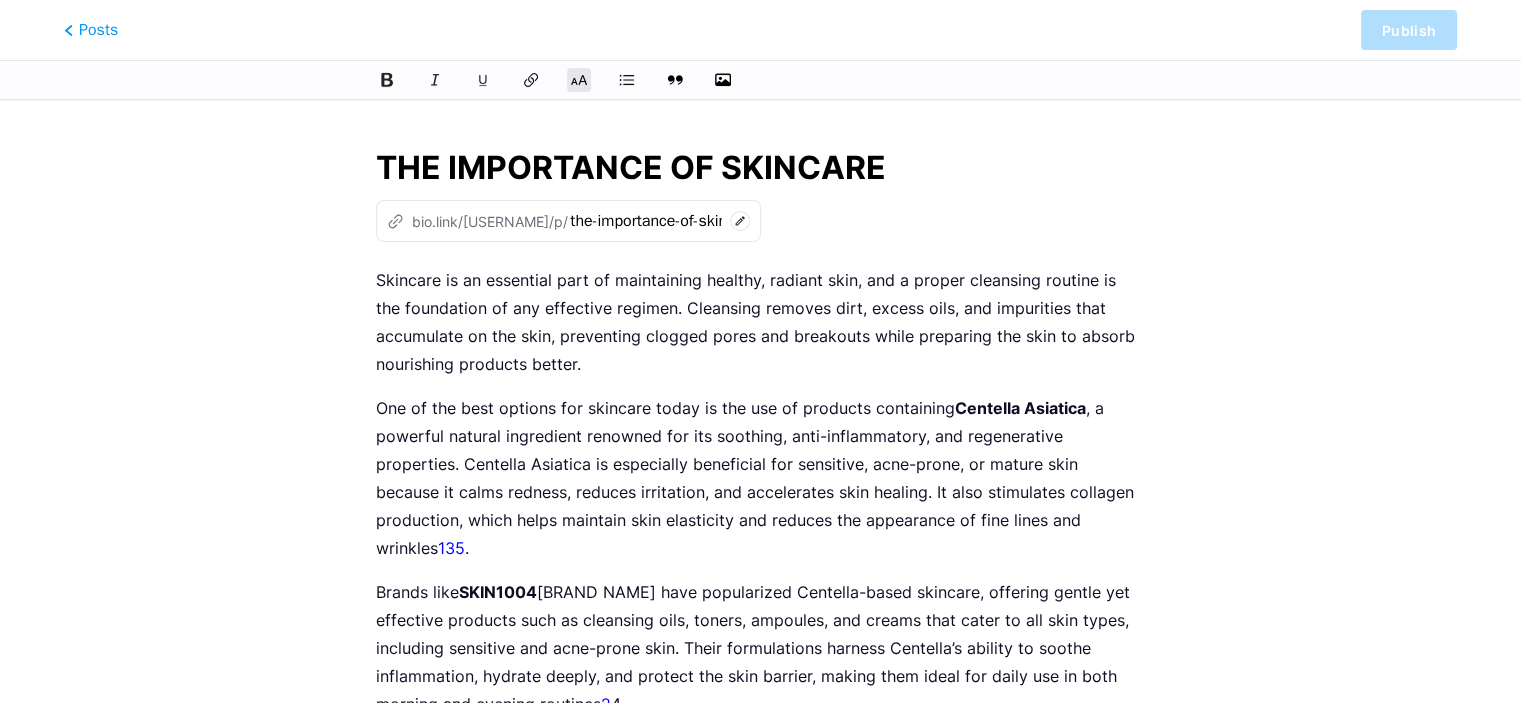 click at bounding box center [386, 80] 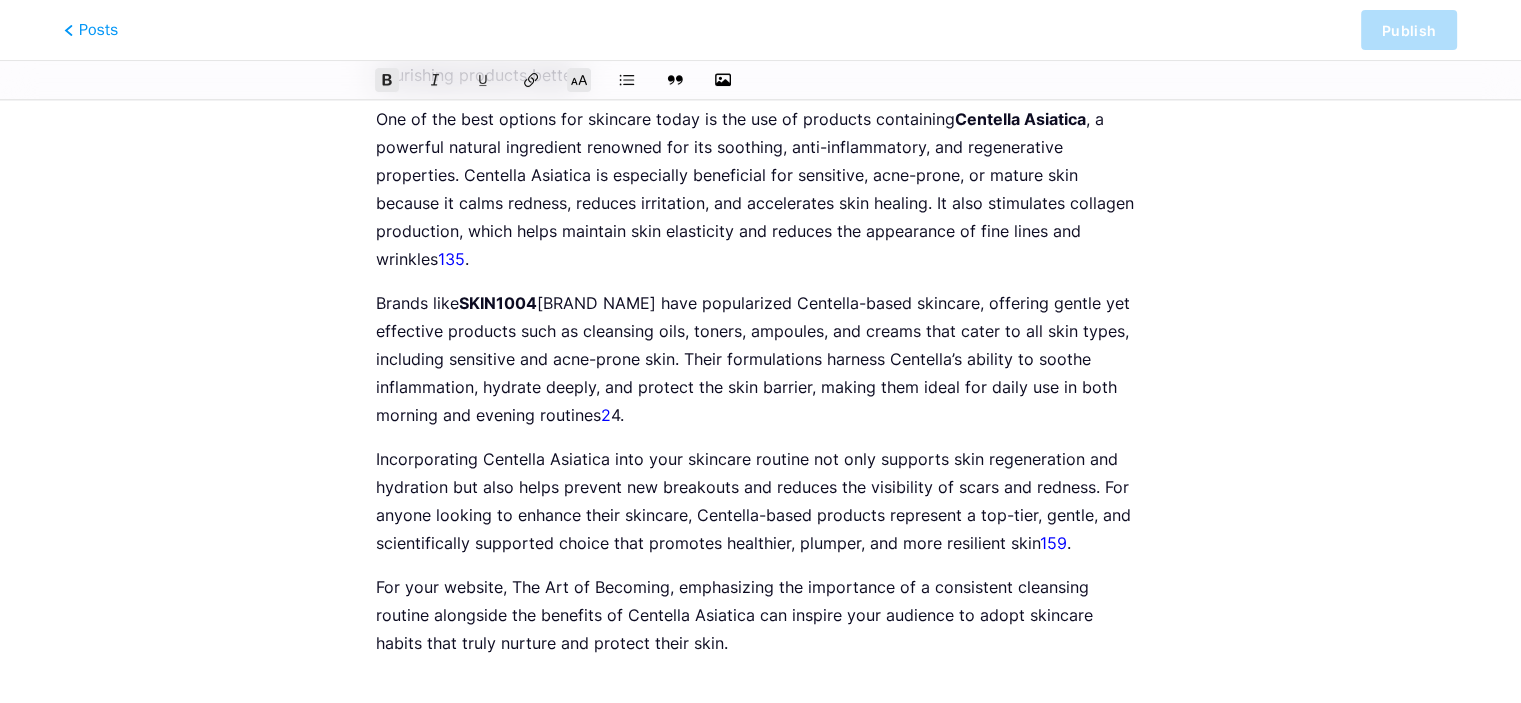 scroll, scrollTop: 0, scrollLeft: 0, axis: both 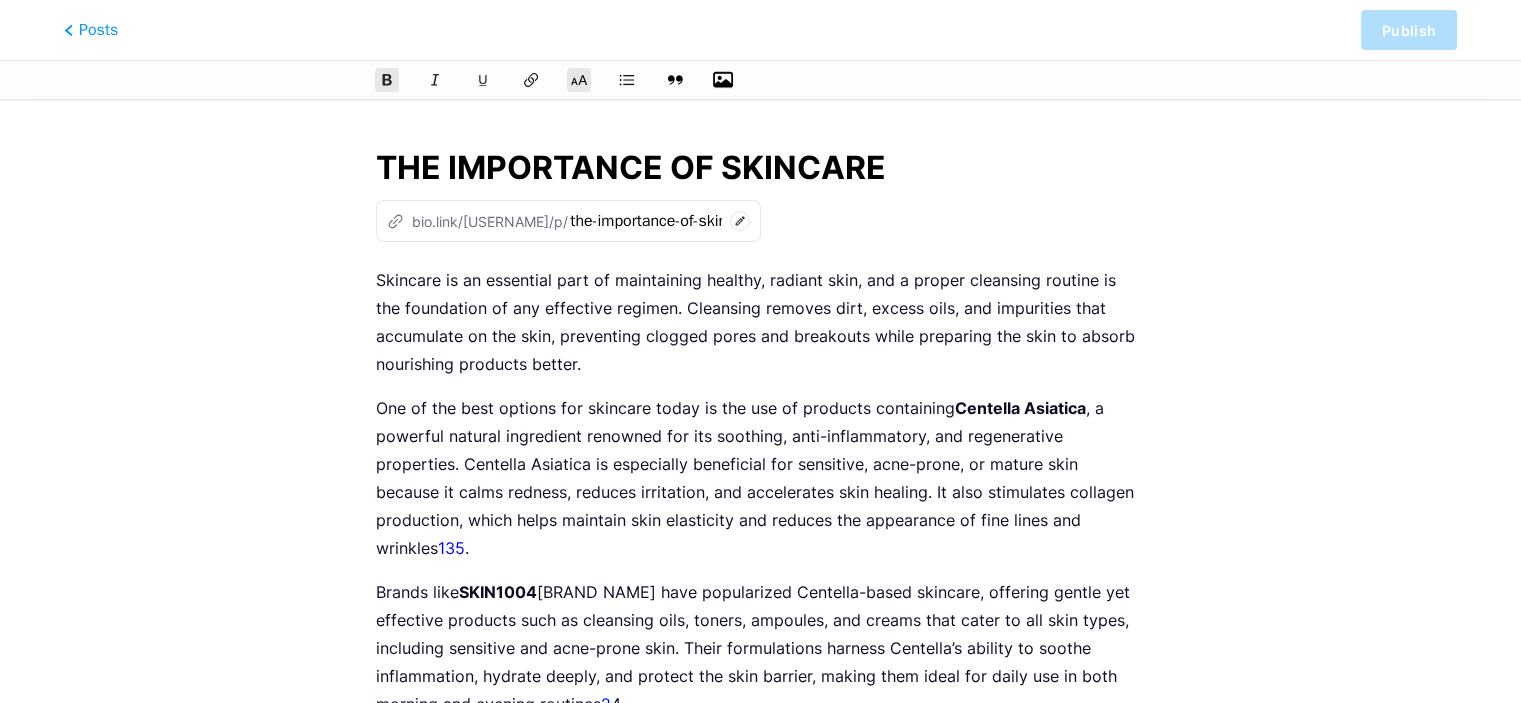 click at bounding box center [723, 80] 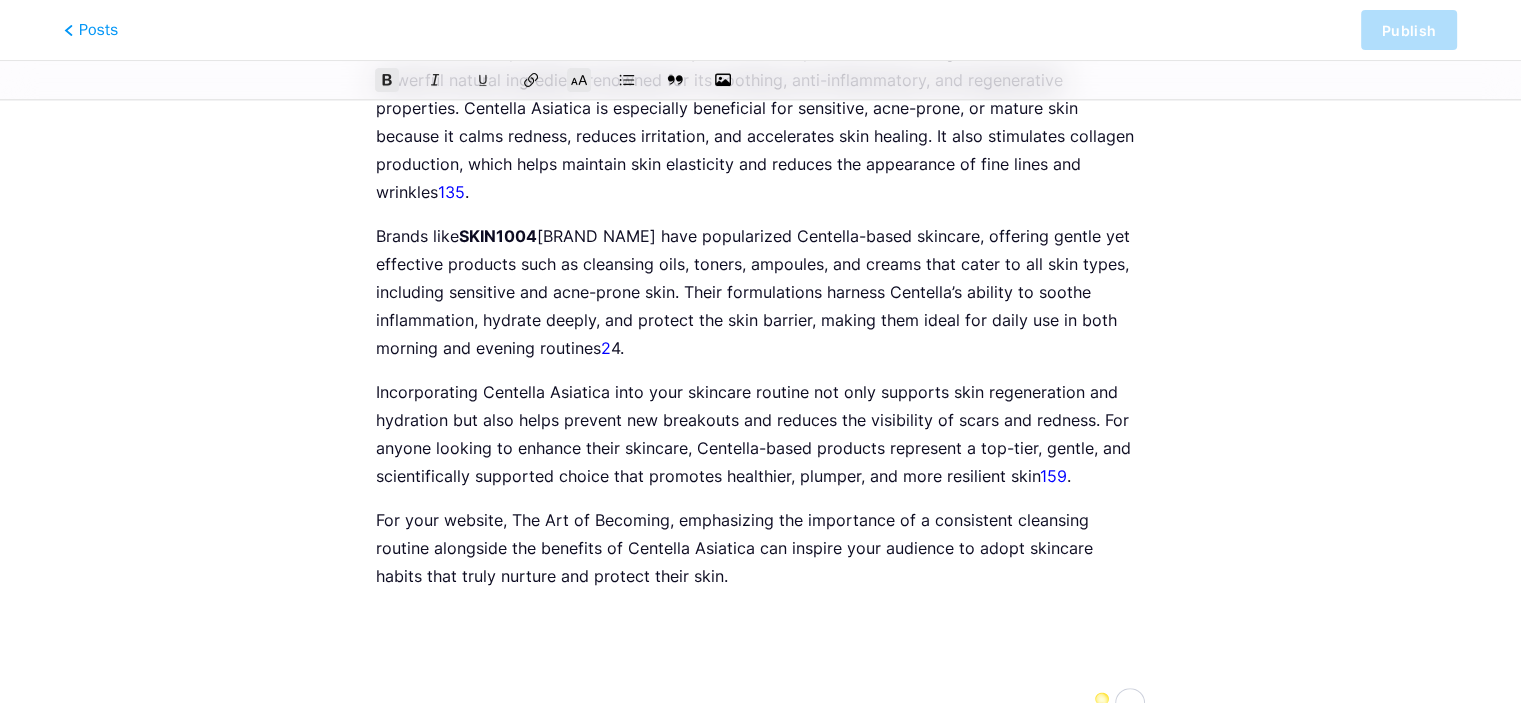 scroll, scrollTop: 434, scrollLeft: 0, axis: vertical 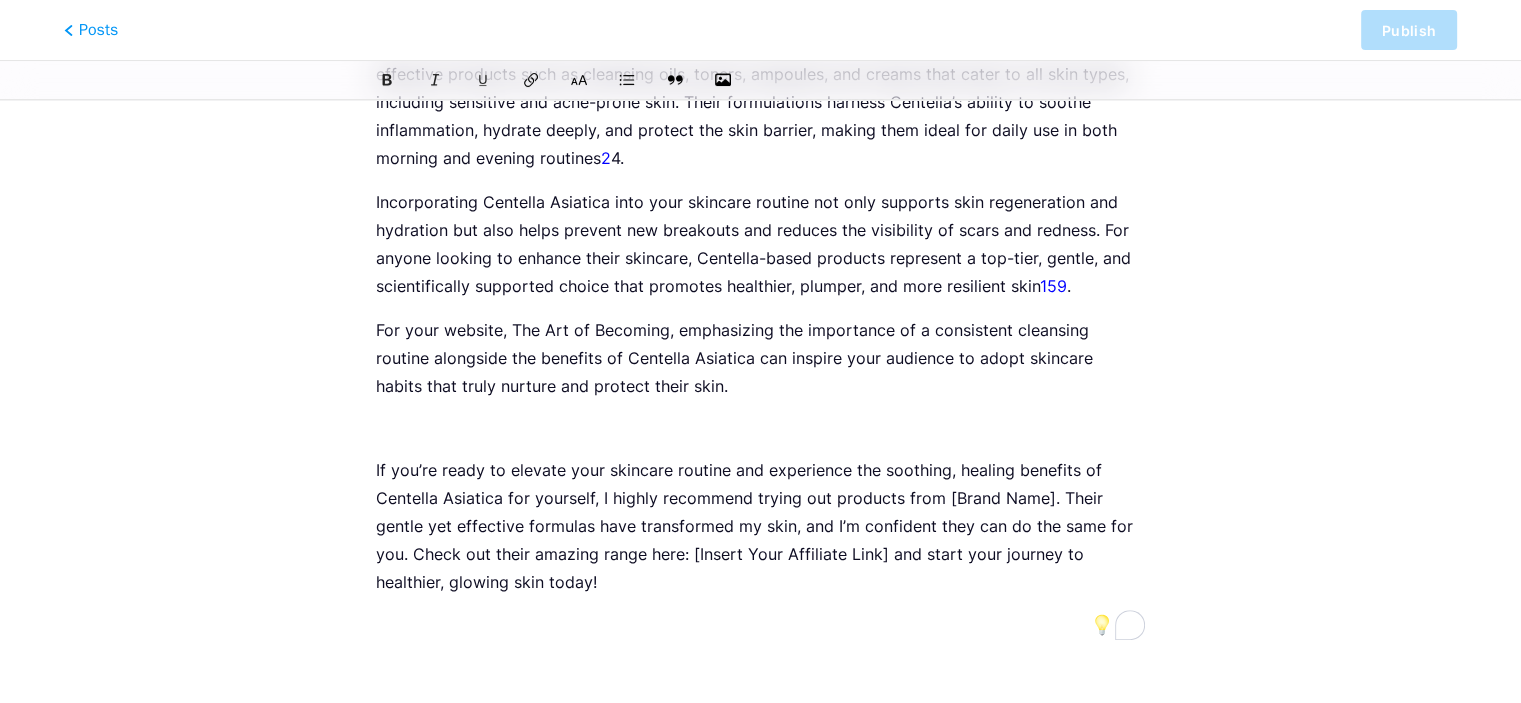 click on "If you’re ready to elevate your skincare routine and experience the soothing, healing benefits of Centella Asiatica for yourself, I highly recommend trying out products from [Brand Name]. Their gentle yet effective formulas have transformed my skin, and I’m confident they can do the same for you. Check out their amazing range here: [Insert Your Affiliate Link] and start your journey to healthier, glowing skin today!" at bounding box center [760, 540] 